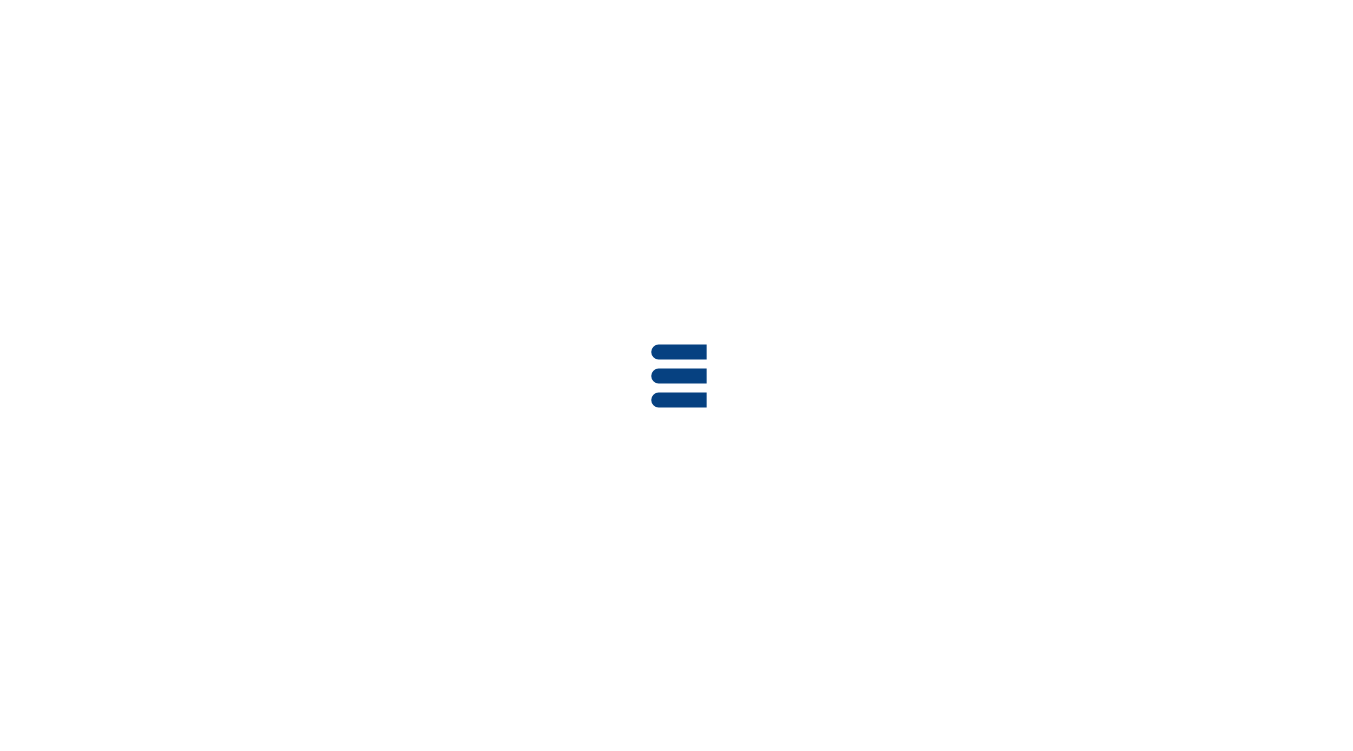 scroll, scrollTop: 0, scrollLeft: 0, axis: both 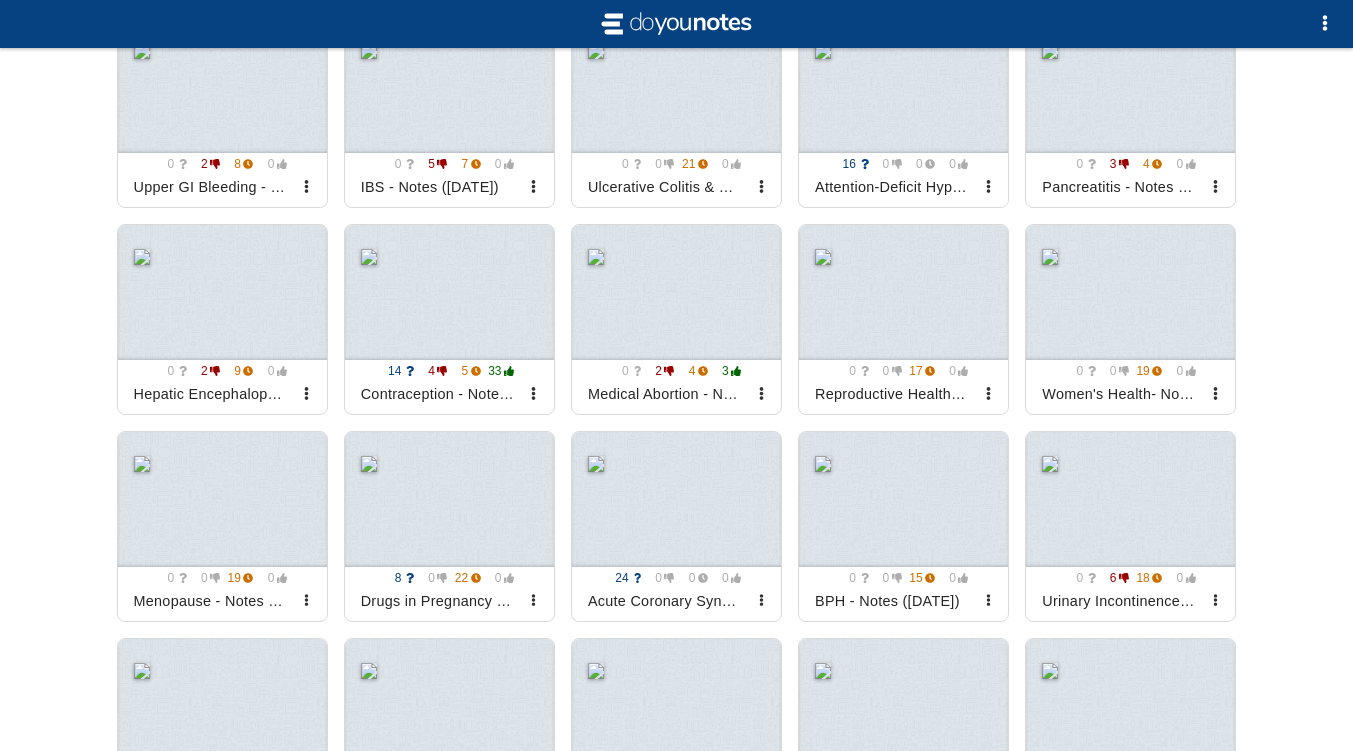 click at bounding box center (903, 292) 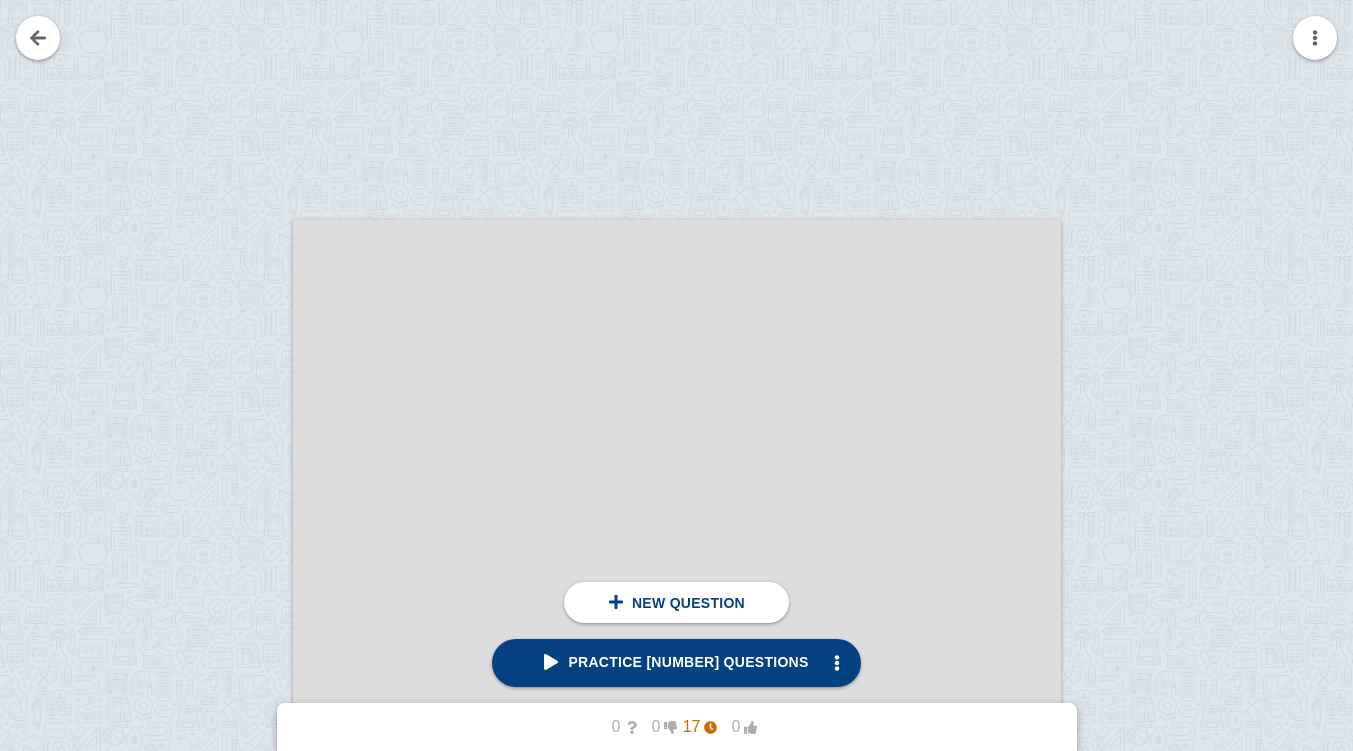 scroll, scrollTop: 169, scrollLeft: 0, axis: vertical 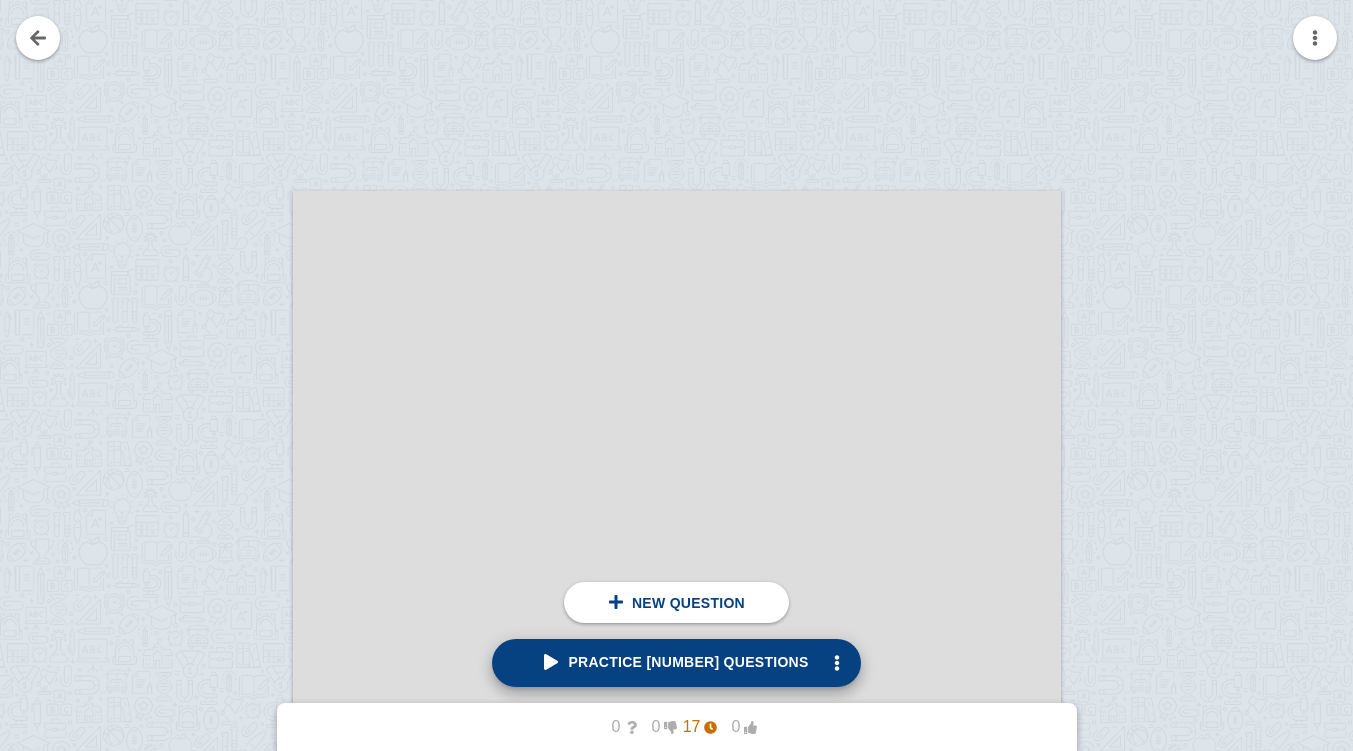 click on "Practice [NUMBER] questions" at bounding box center [676, 662] 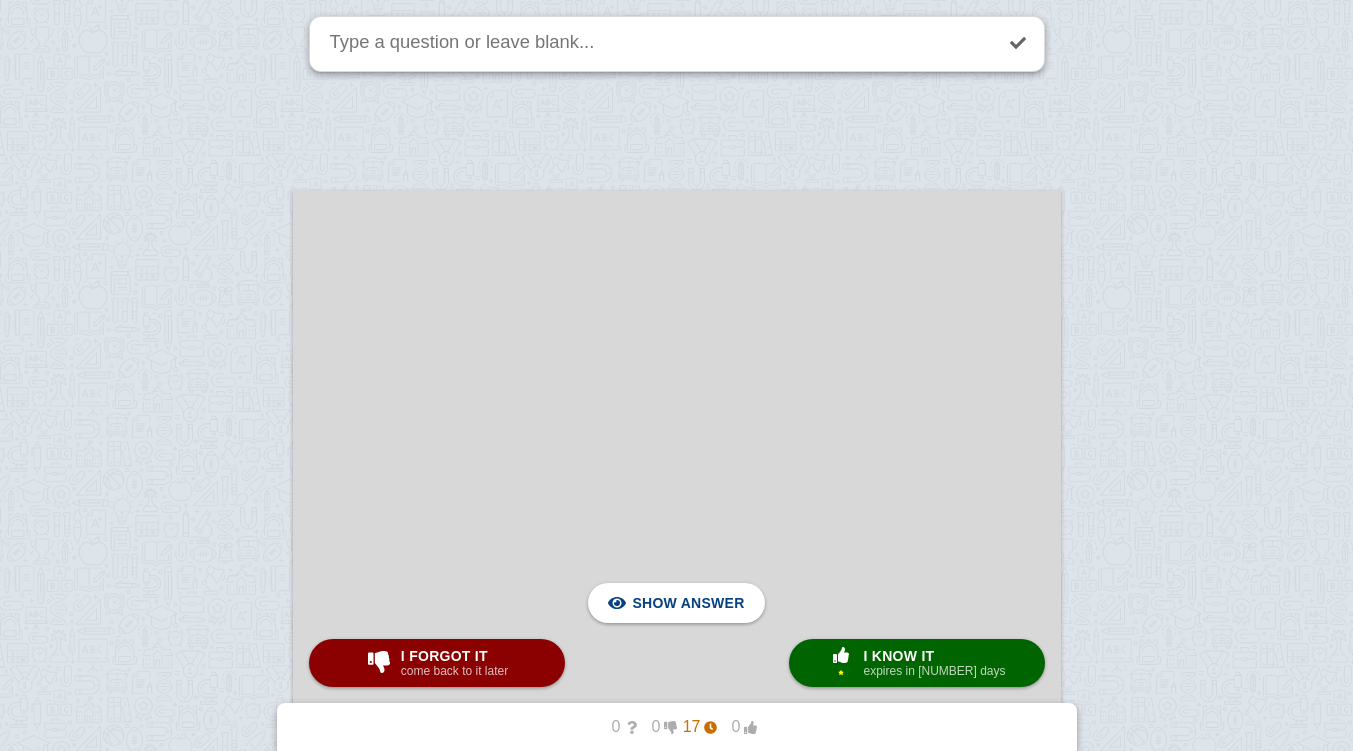 scroll, scrollTop: 2594, scrollLeft: 0, axis: vertical 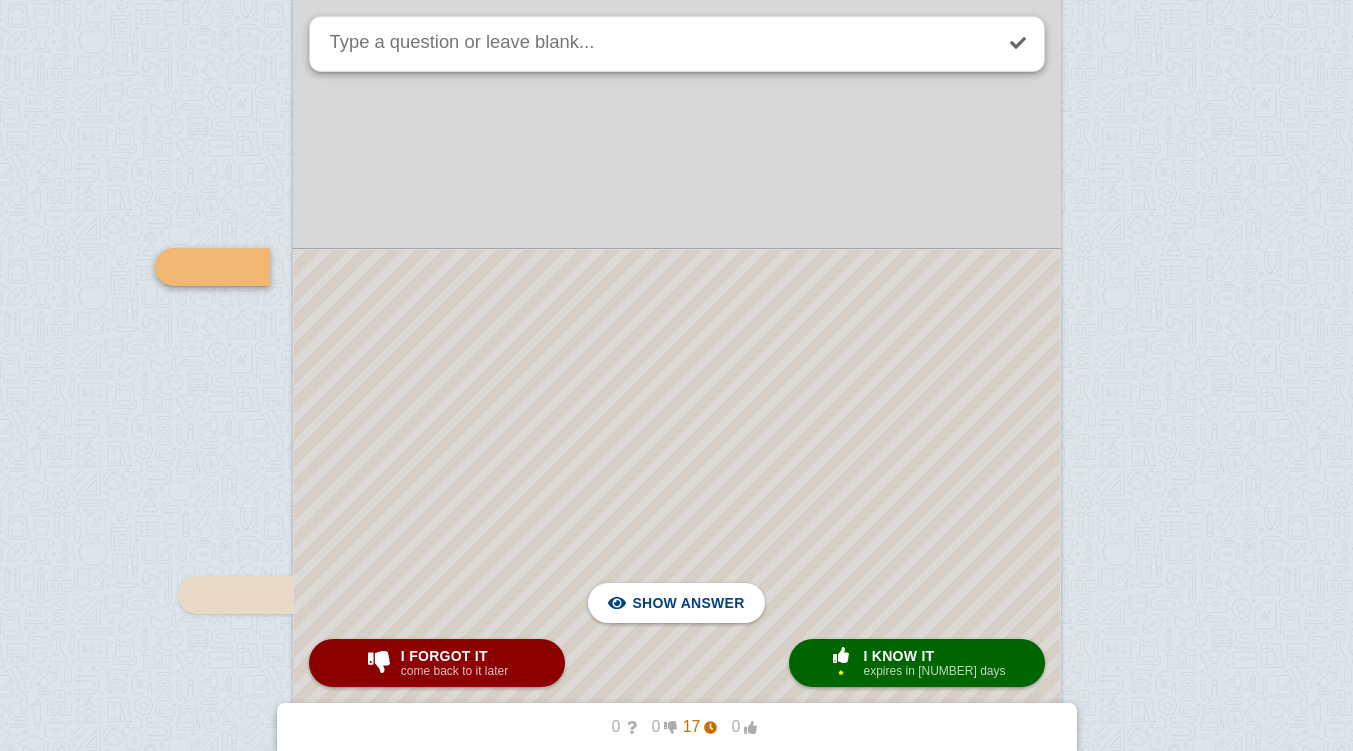 click at bounding box center [677, 620] 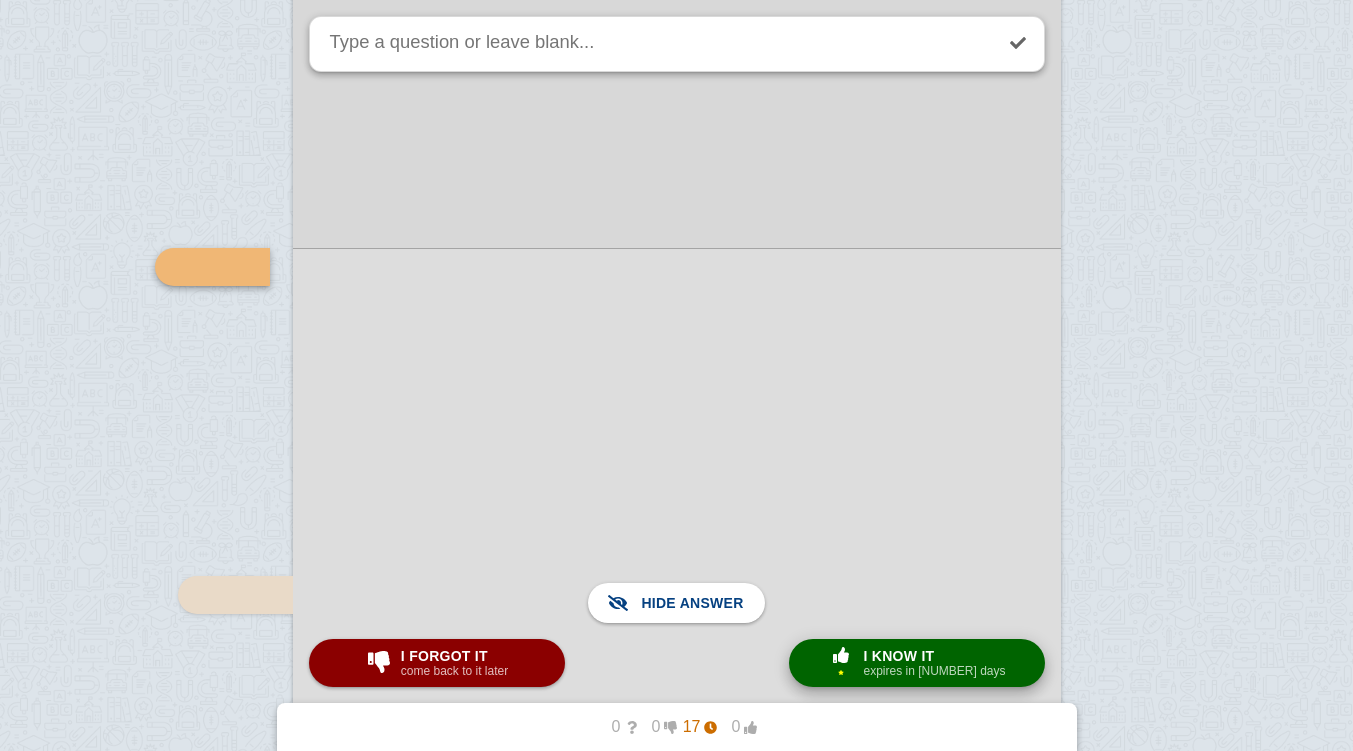 click on "expires in [NUMBER] days" at bounding box center [934, 671] 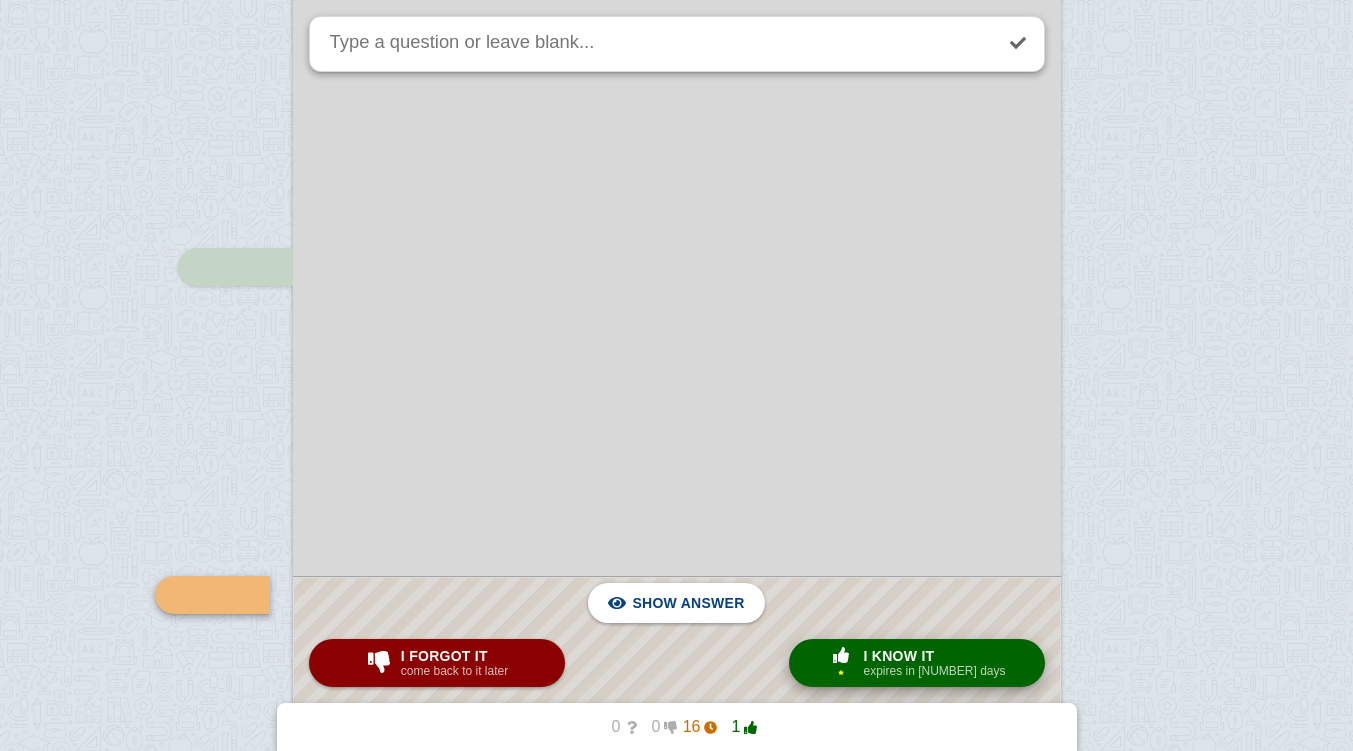 scroll, scrollTop: 2921, scrollLeft: 0, axis: vertical 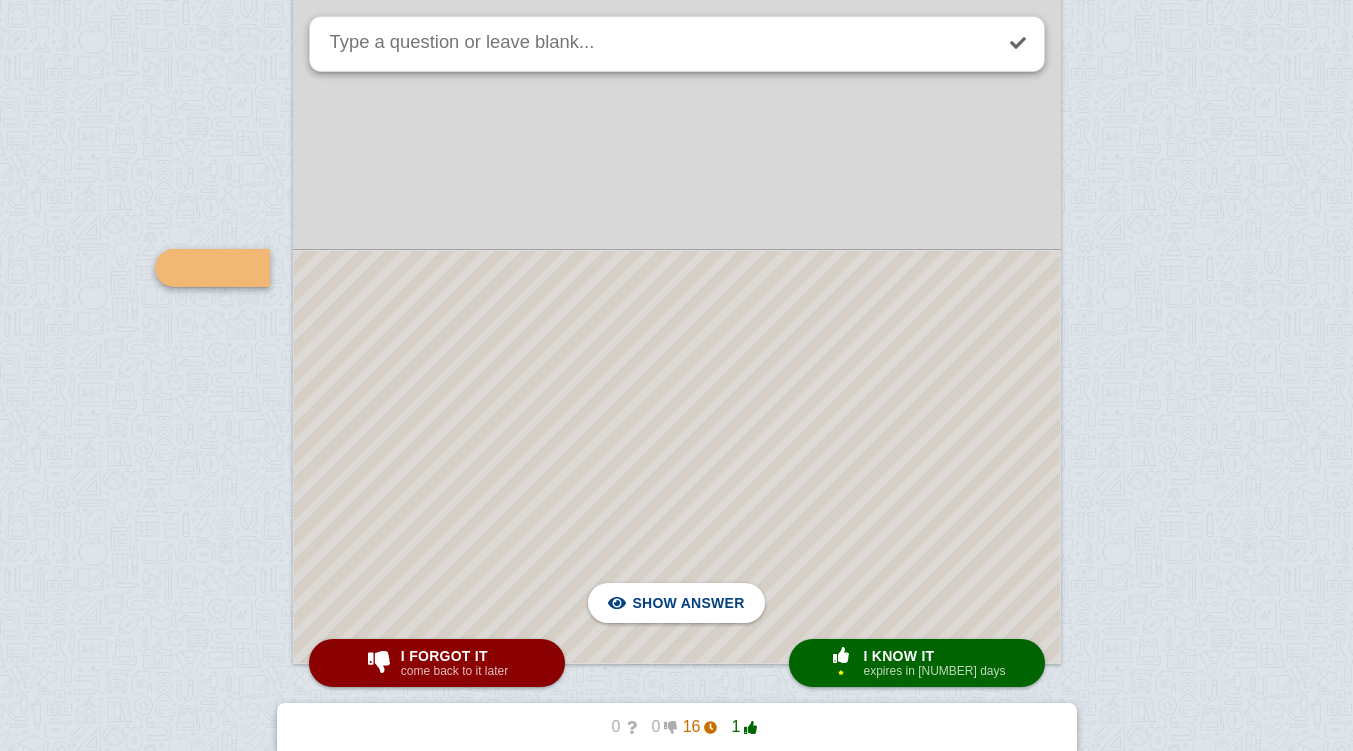 click at bounding box center (677, 457) 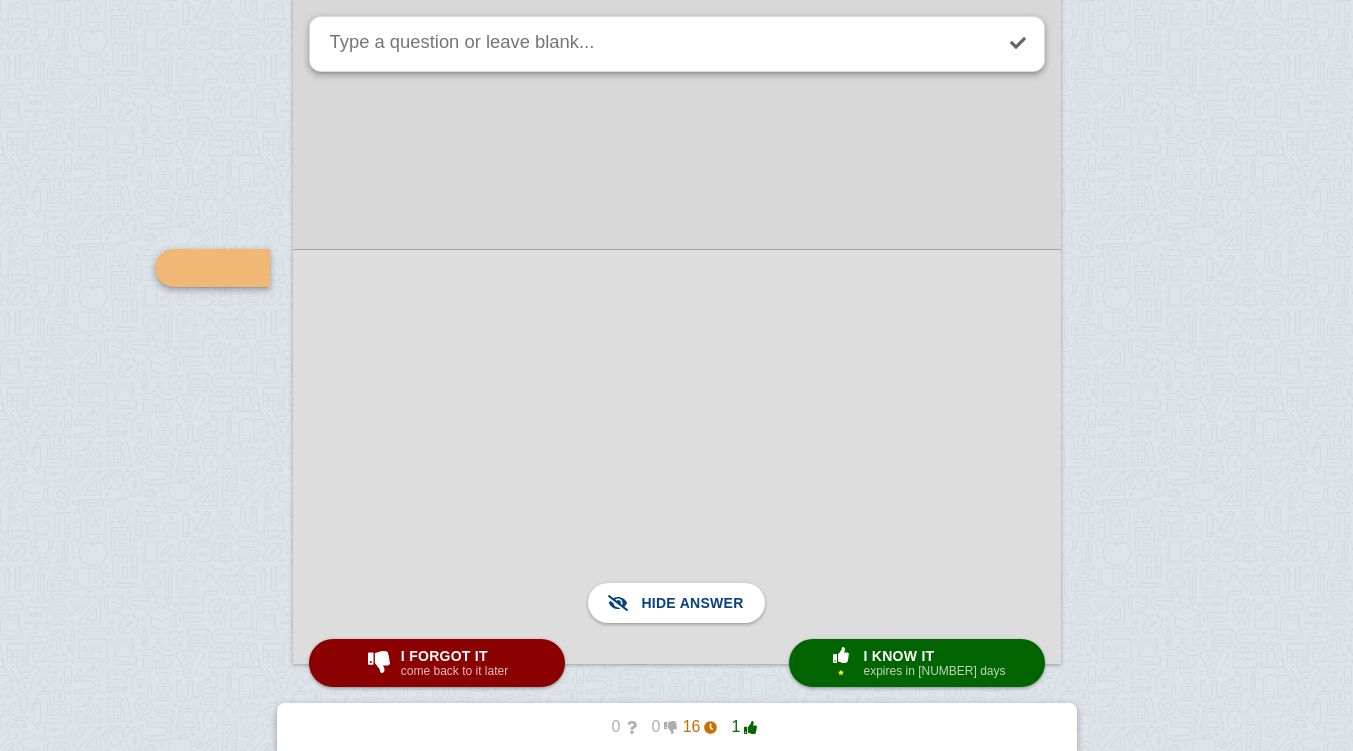 click at bounding box center [677, 456] 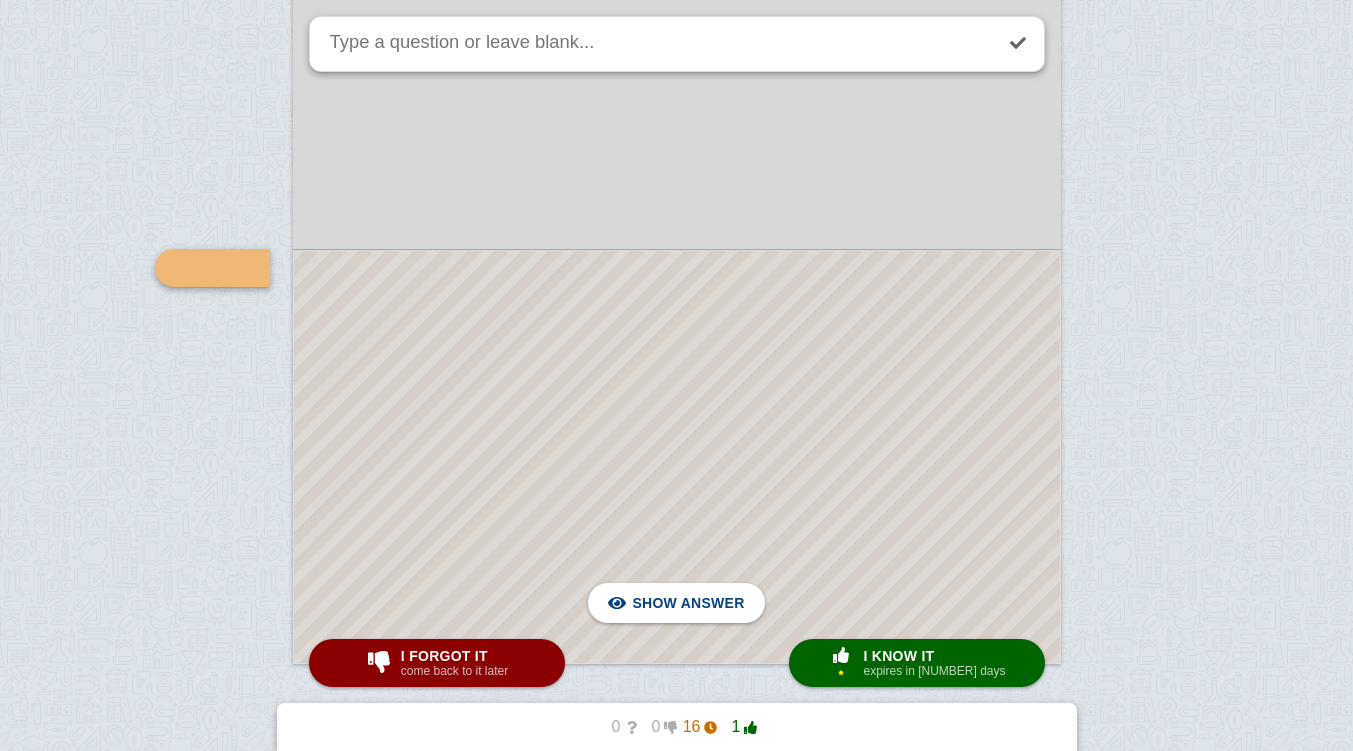 click at bounding box center [677, 457] 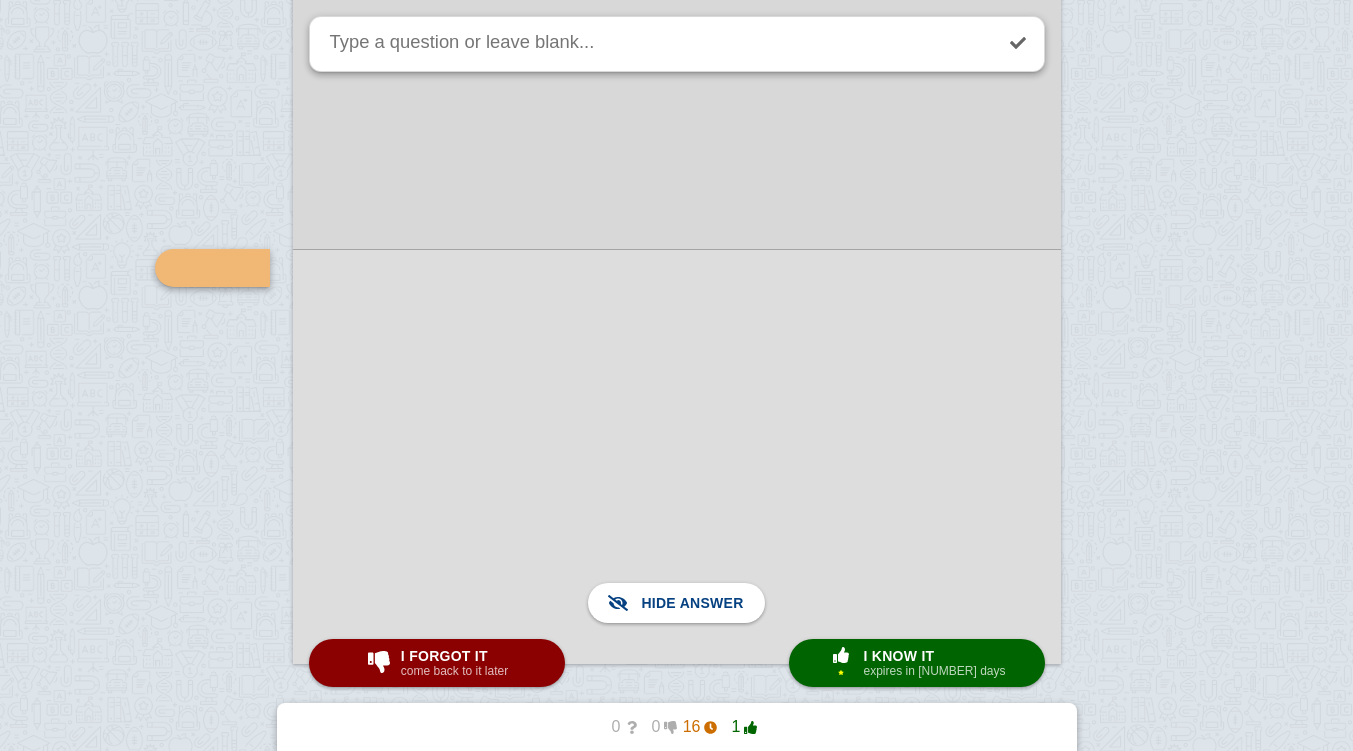 click on "expires in [NUMBER] days" at bounding box center (934, 671) 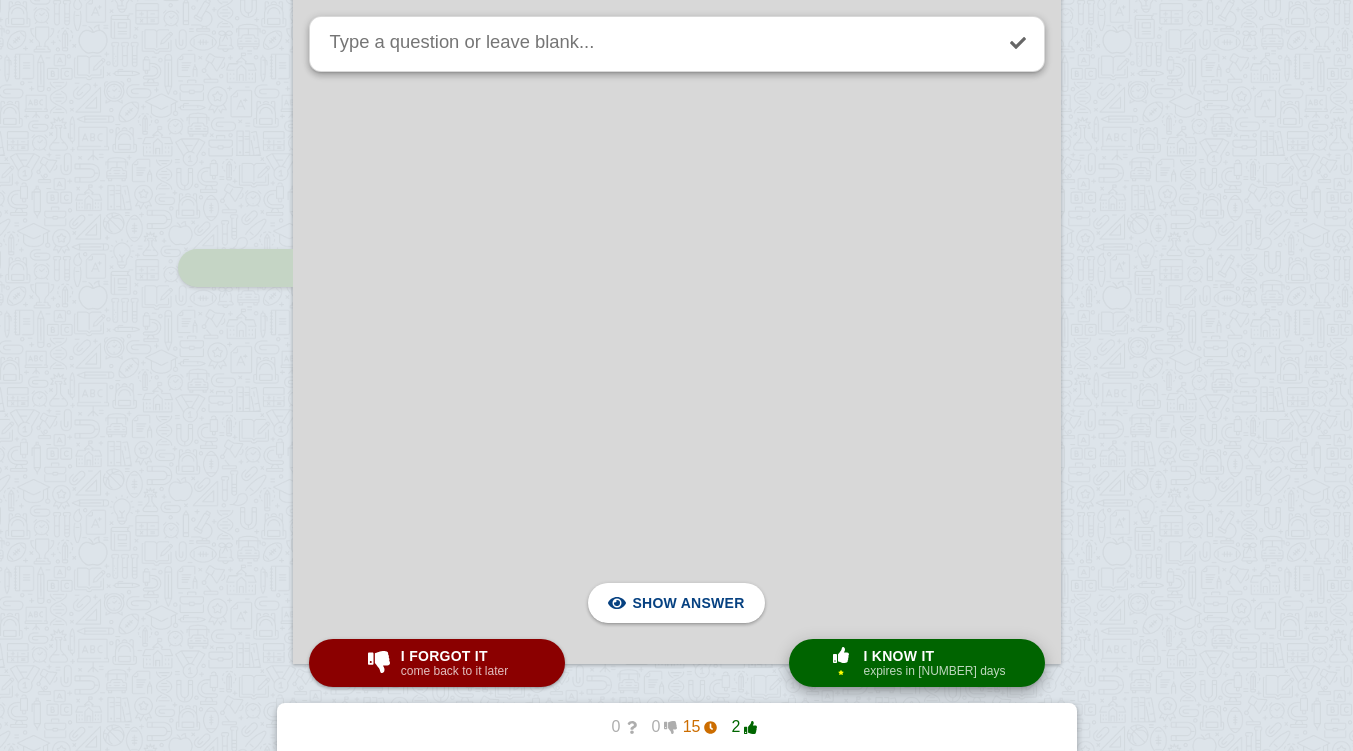 scroll, scrollTop: 3666, scrollLeft: 0, axis: vertical 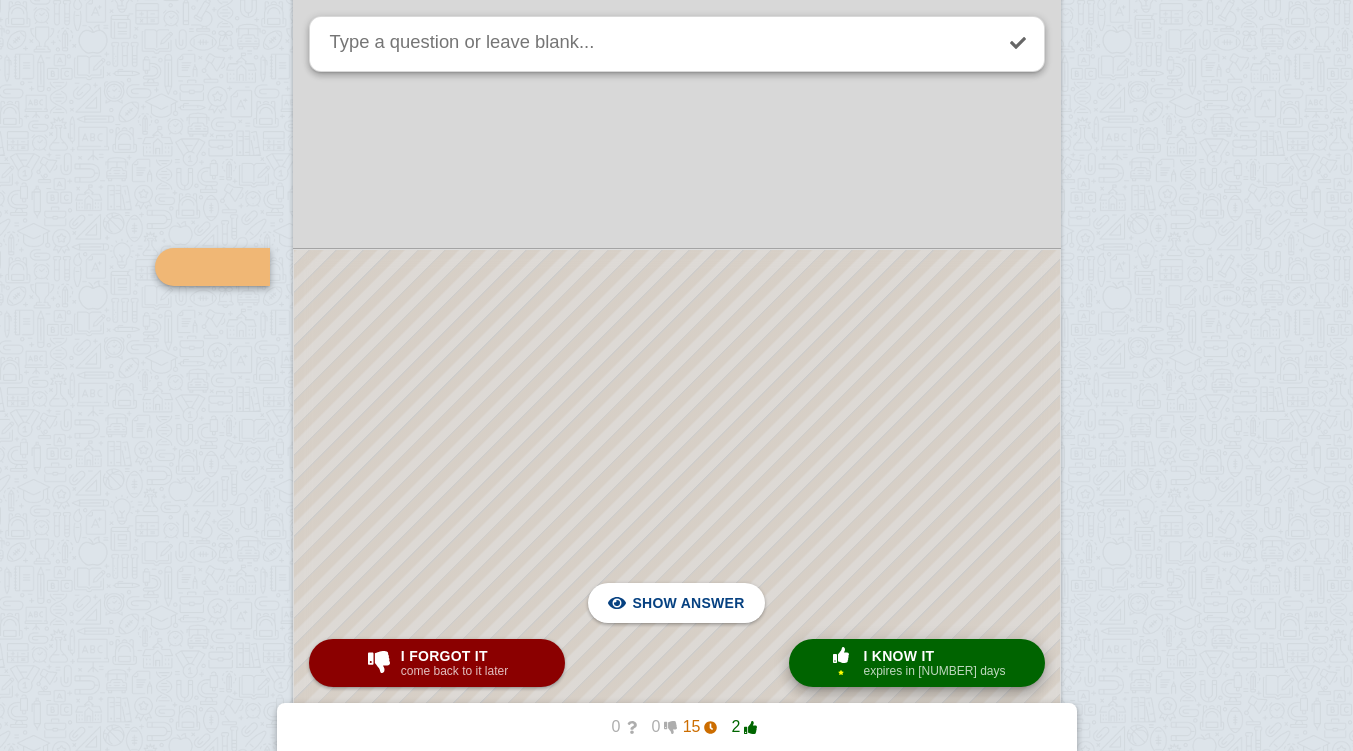click at bounding box center [677, 634] 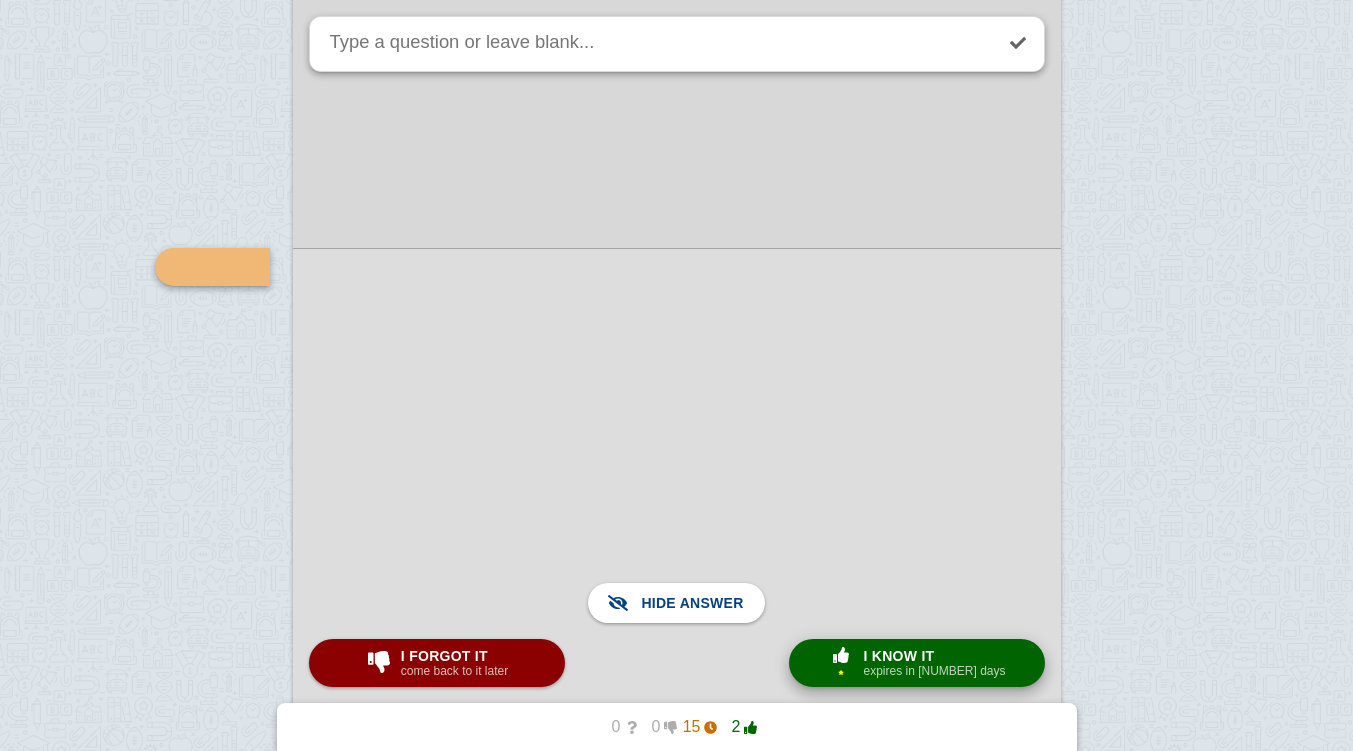 click at bounding box center [841, 655] 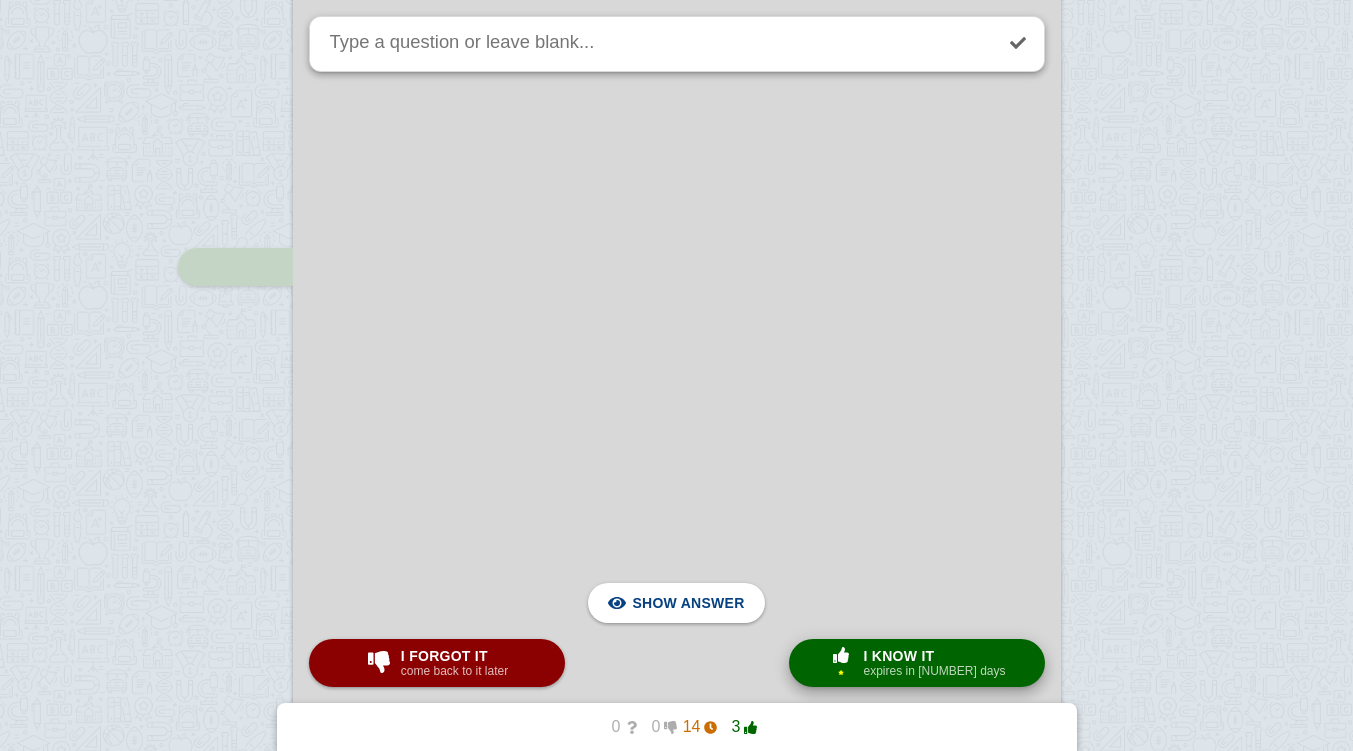 scroll, scrollTop: 4677, scrollLeft: 0, axis: vertical 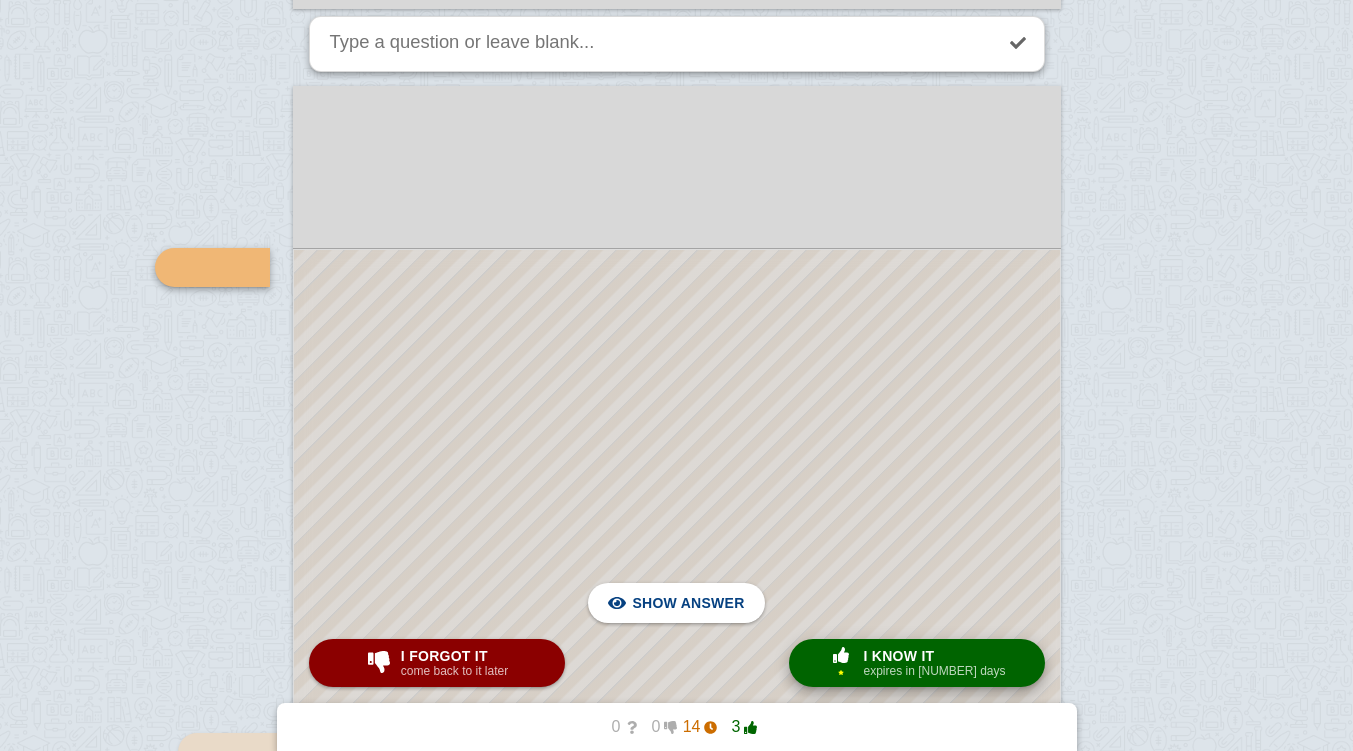 click at bounding box center [677, 679] 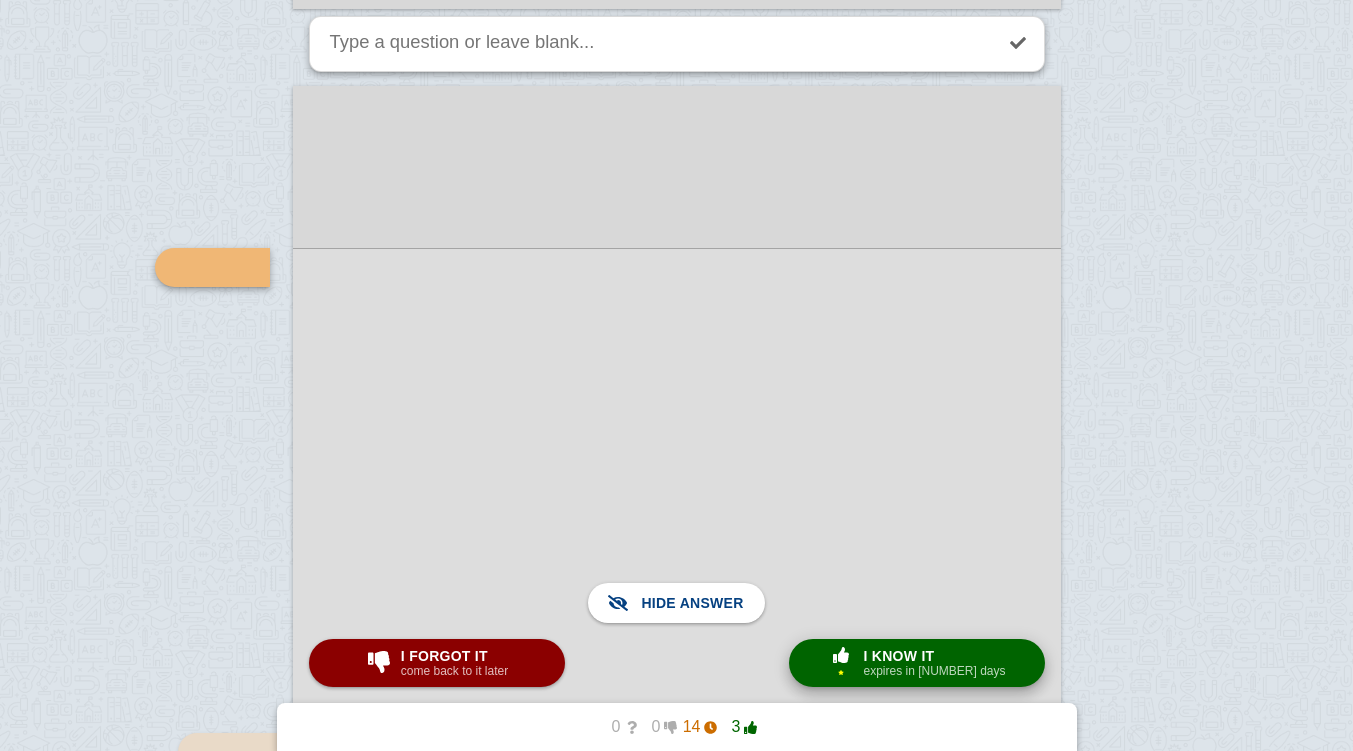 click on "I know it" at bounding box center (934, 656) 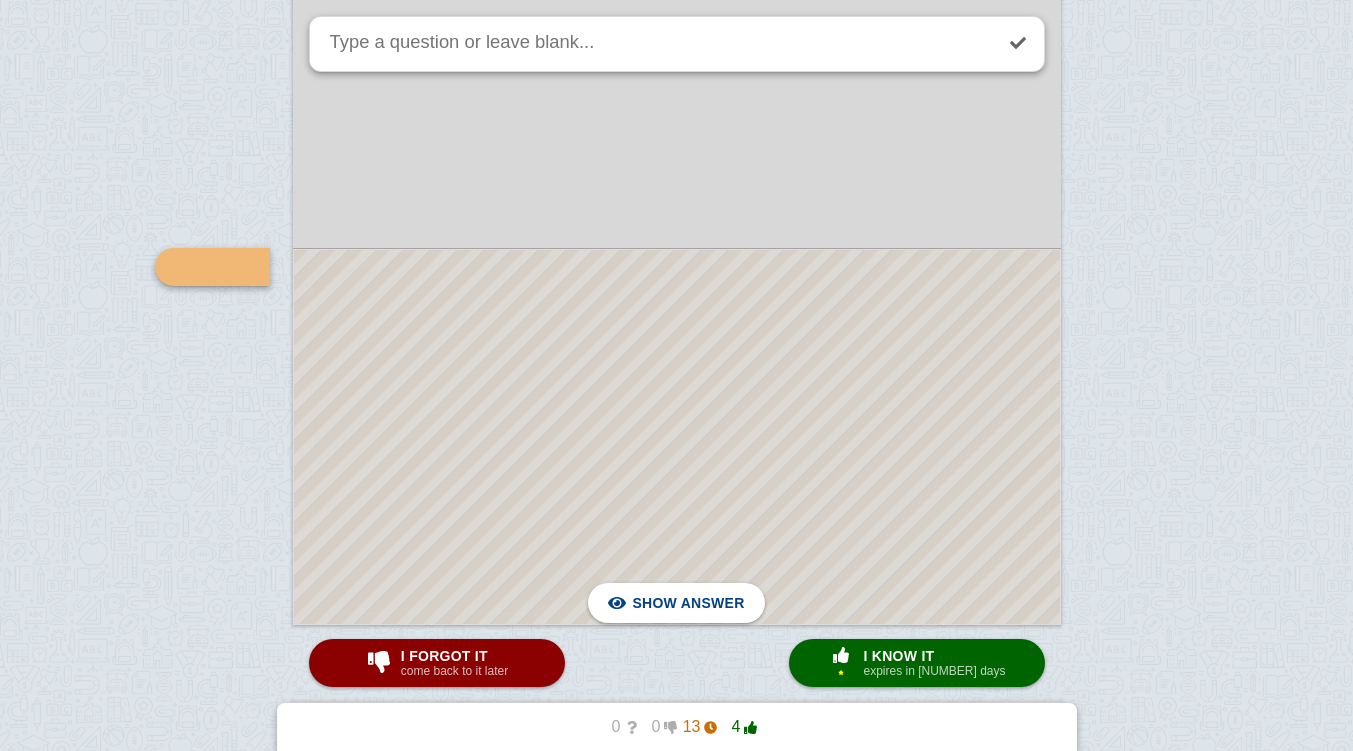 click at bounding box center (677, 437) 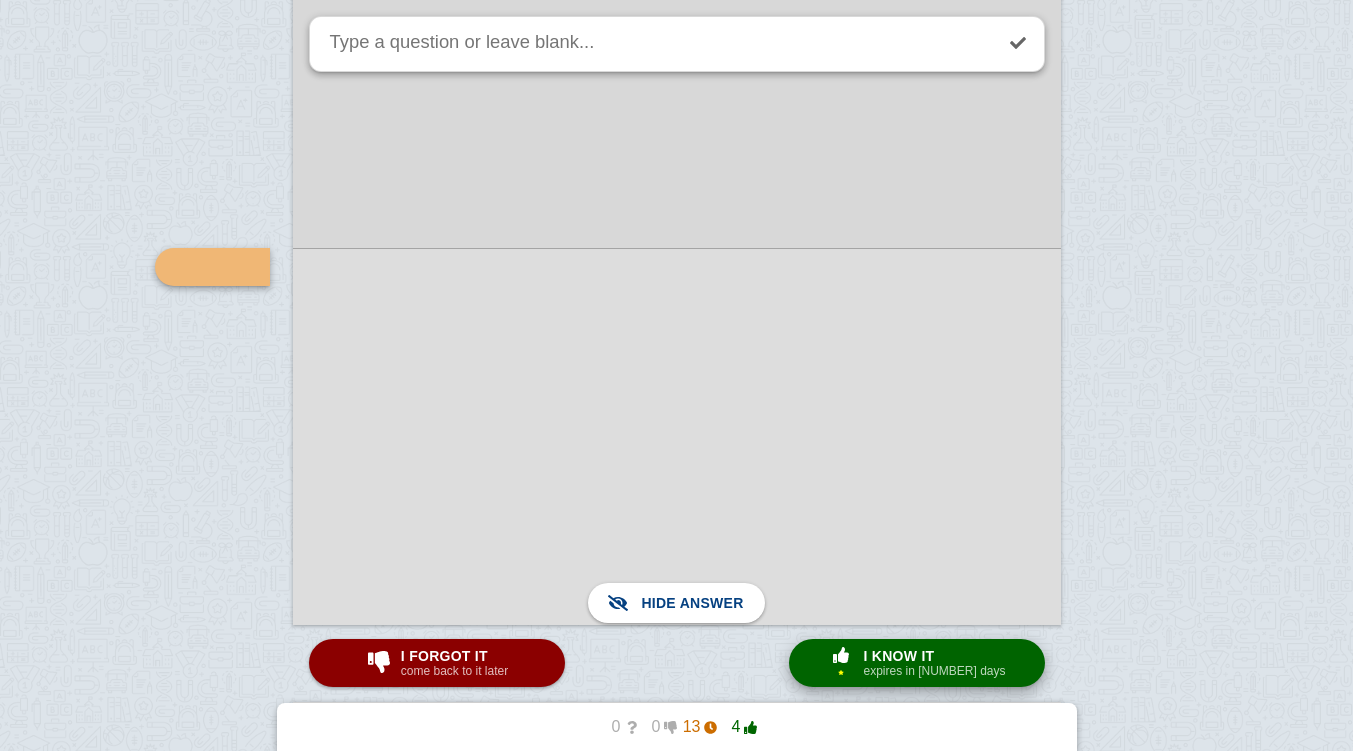 click on "I know it" at bounding box center (934, 656) 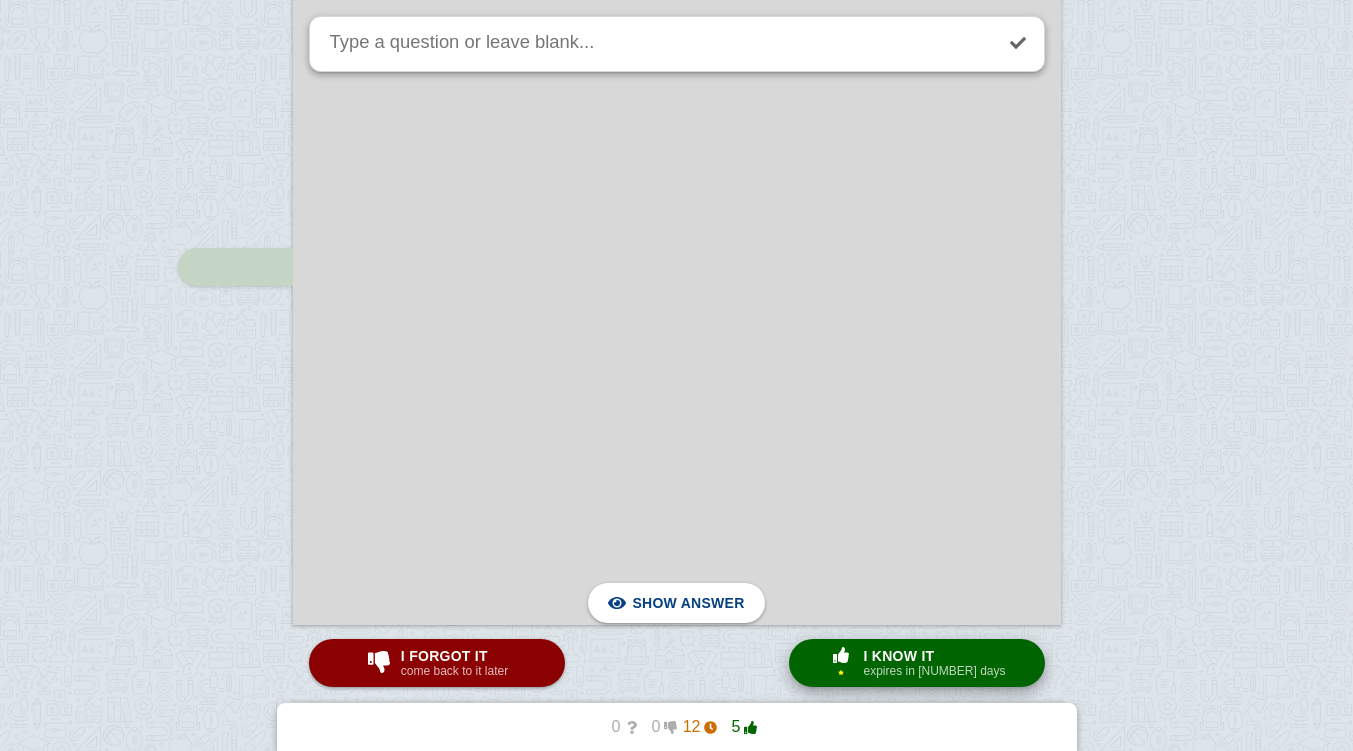 scroll, scrollTop: 5810, scrollLeft: 0, axis: vertical 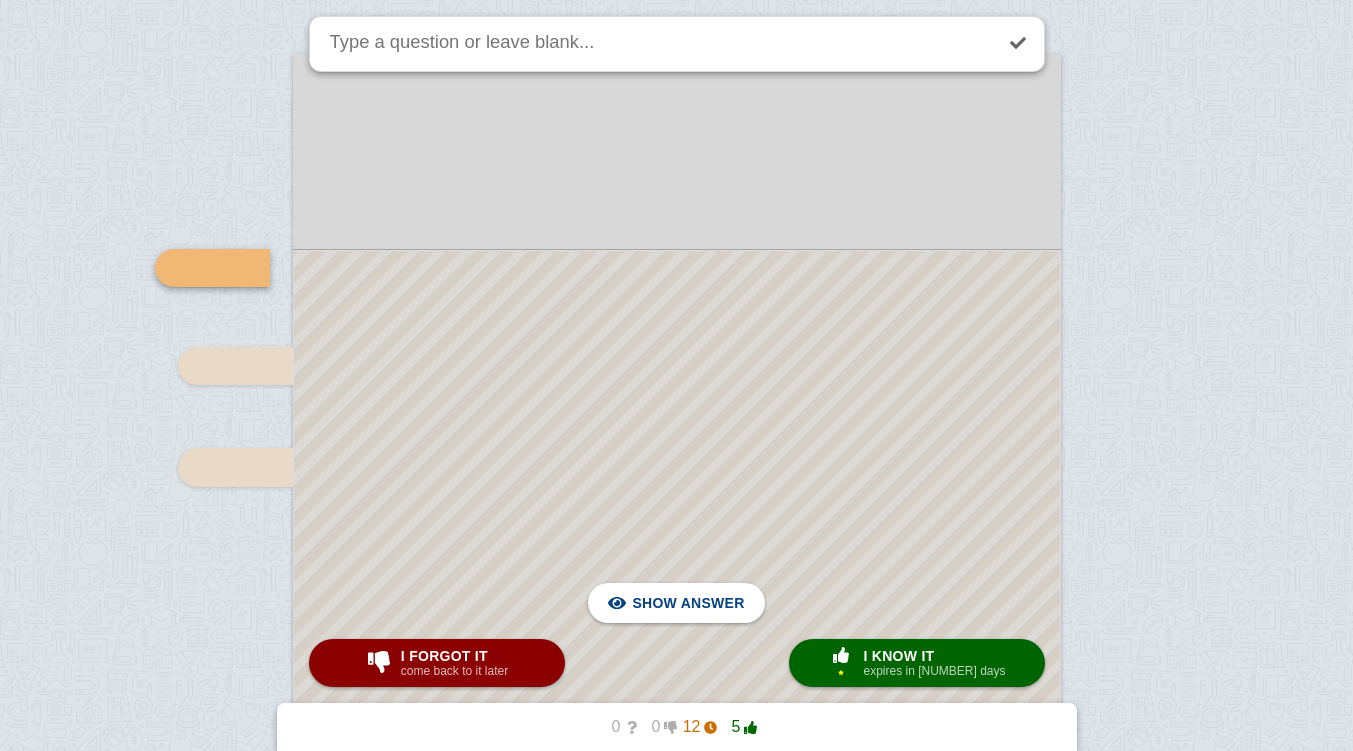 click at bounding box center [677, 664] 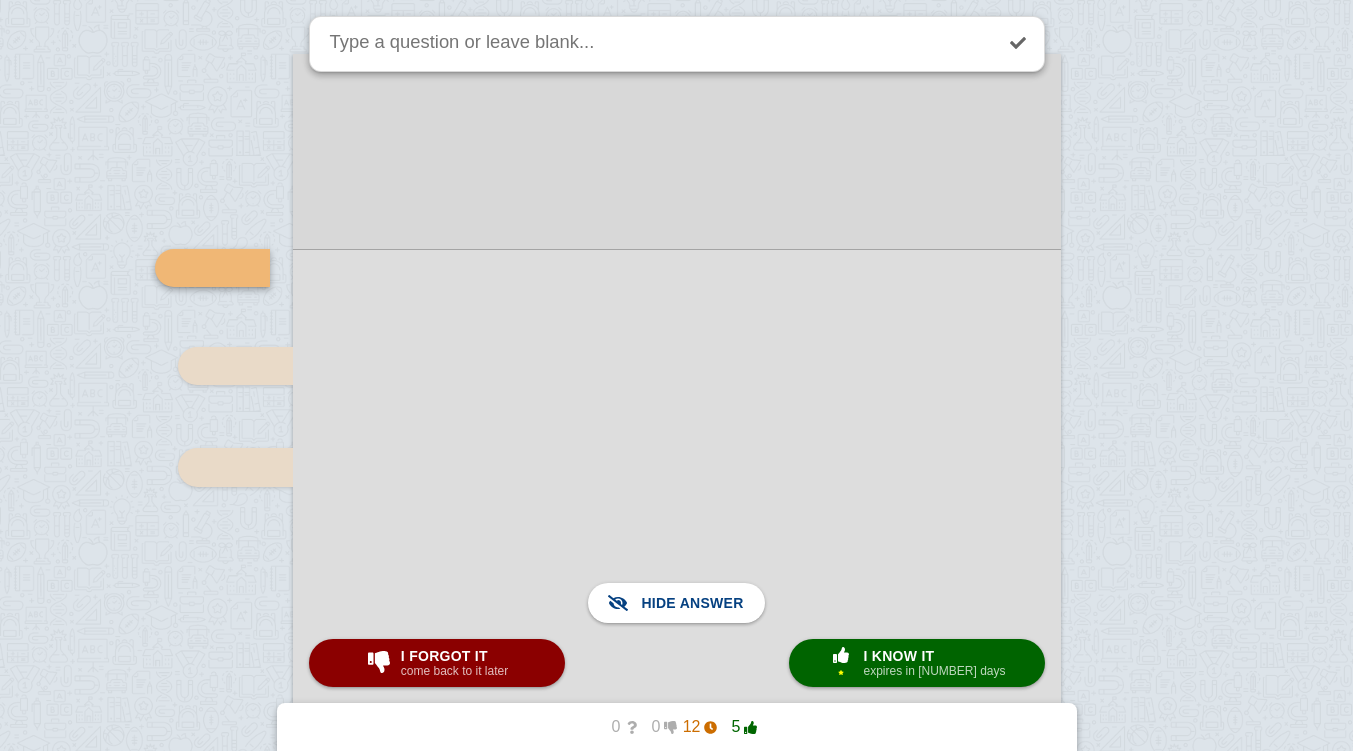 click at bounding box center [677, 664] 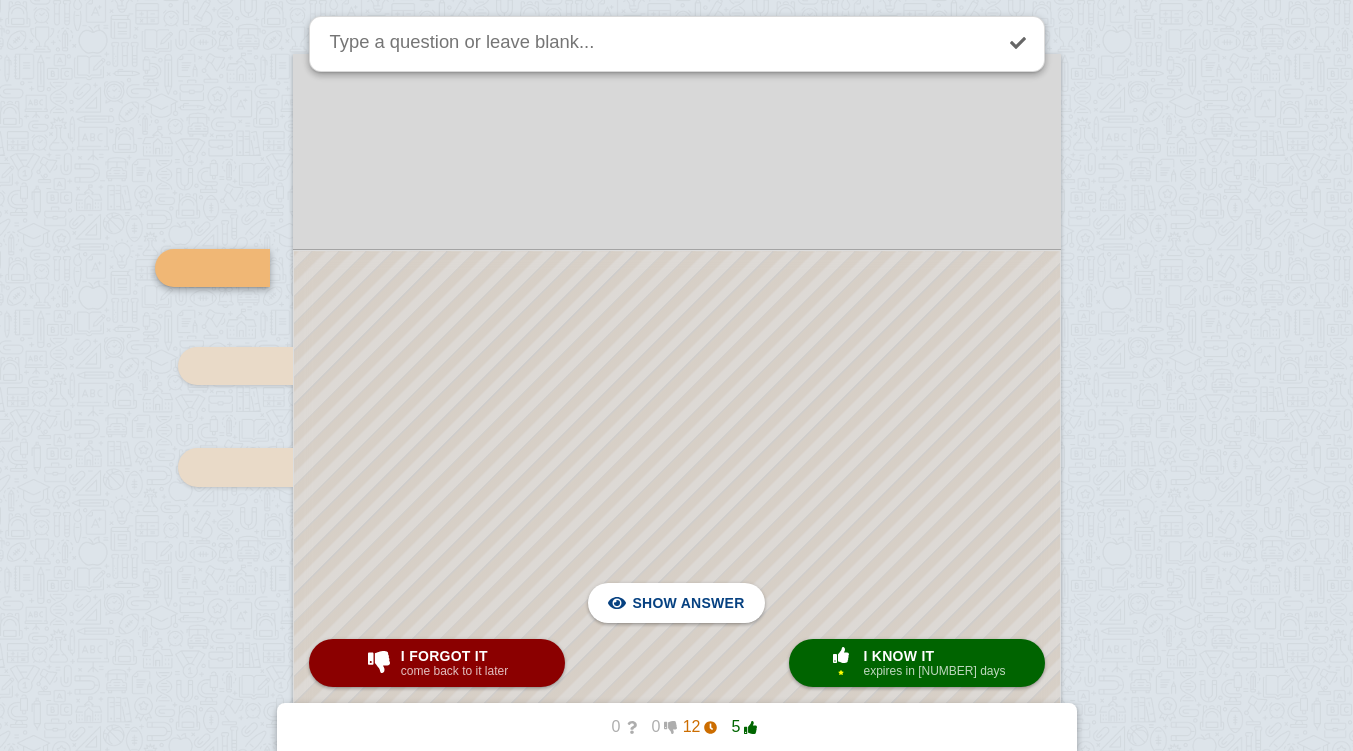 click at bounding box center (677, 664) 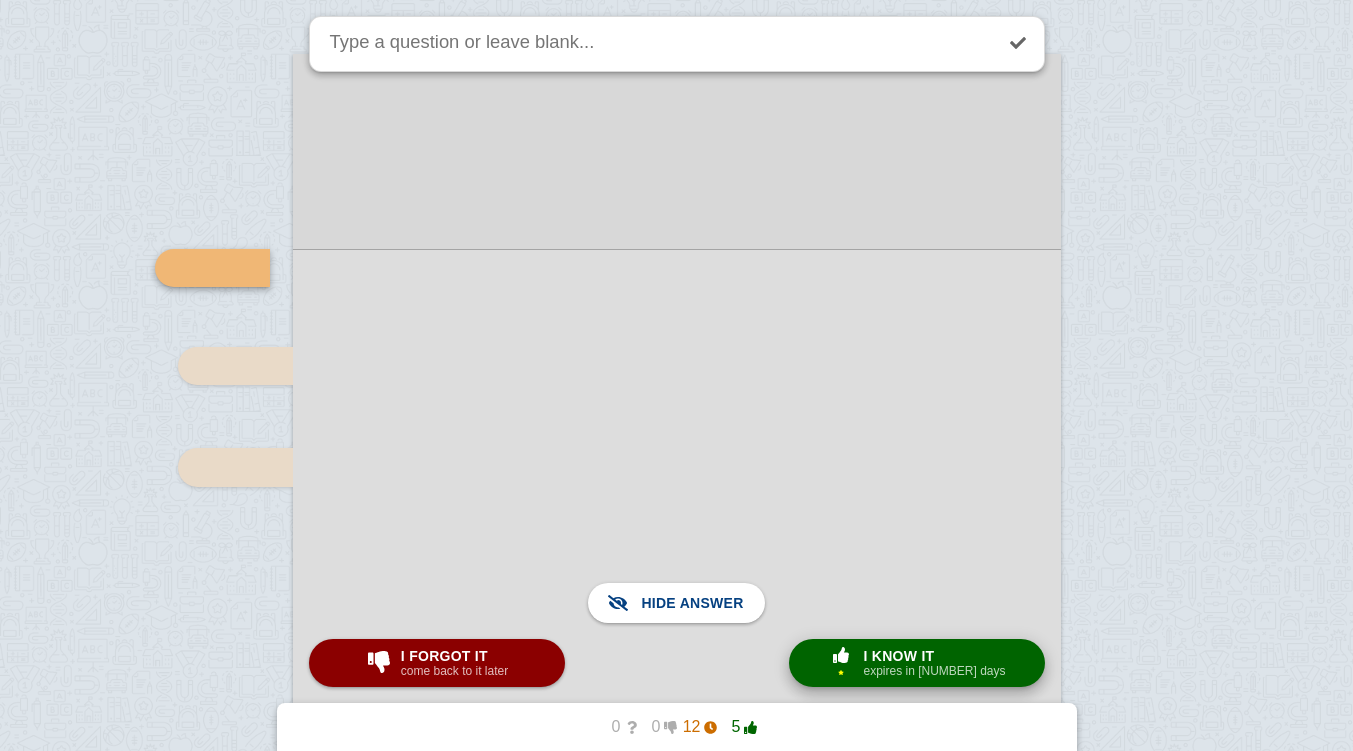click on "× 1 I know it expires in [NUMBER] days" at bounding box center [917, 663] 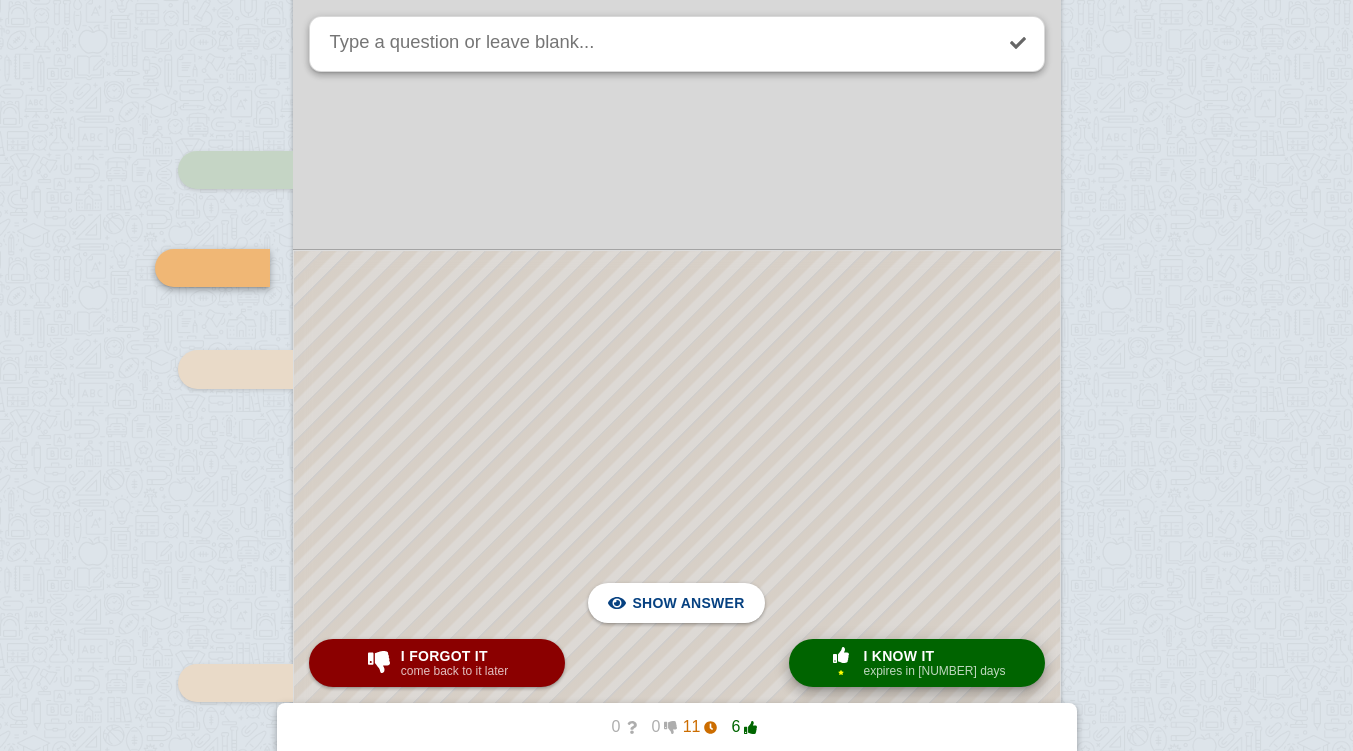 click on "× 1 I know it expires in [NUMBER] days" at bounding box center (917, 663) 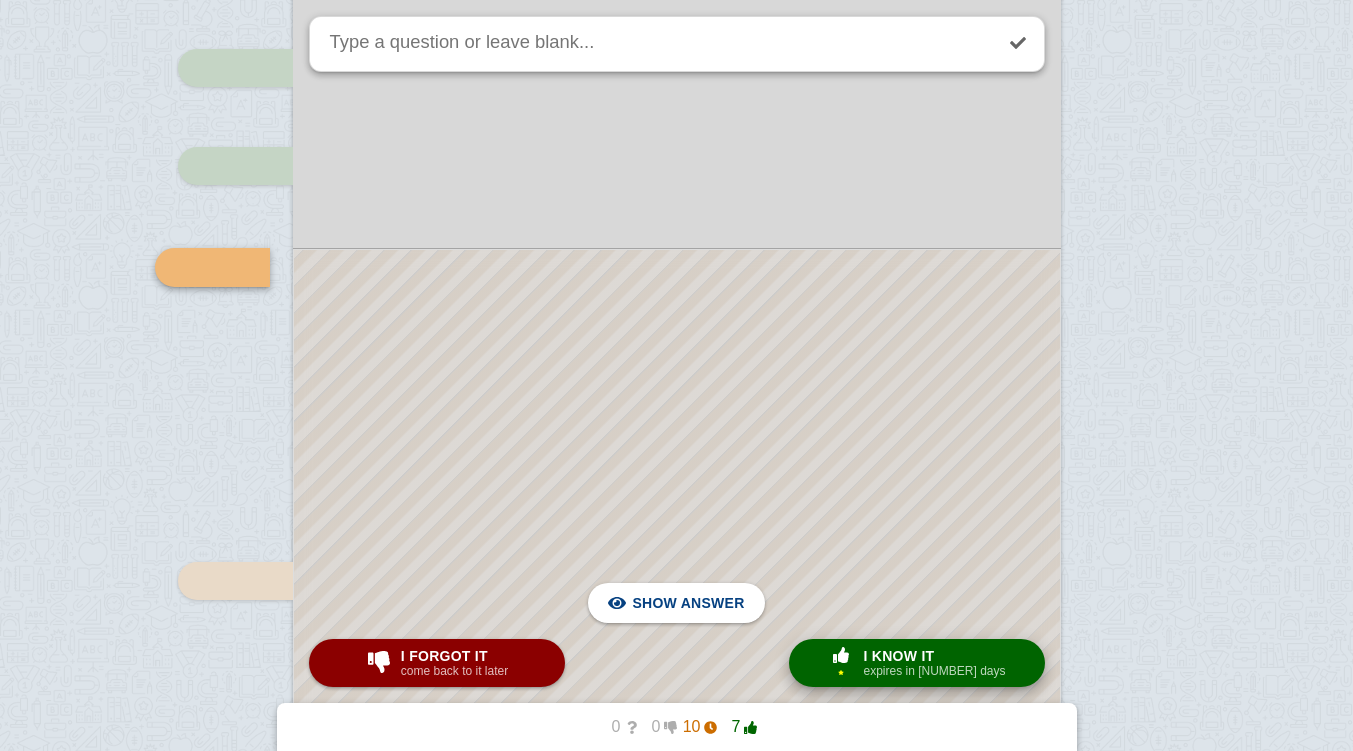click on "× 1 I know it expires in [NUMBER] days" at bounding box center [917, 663] 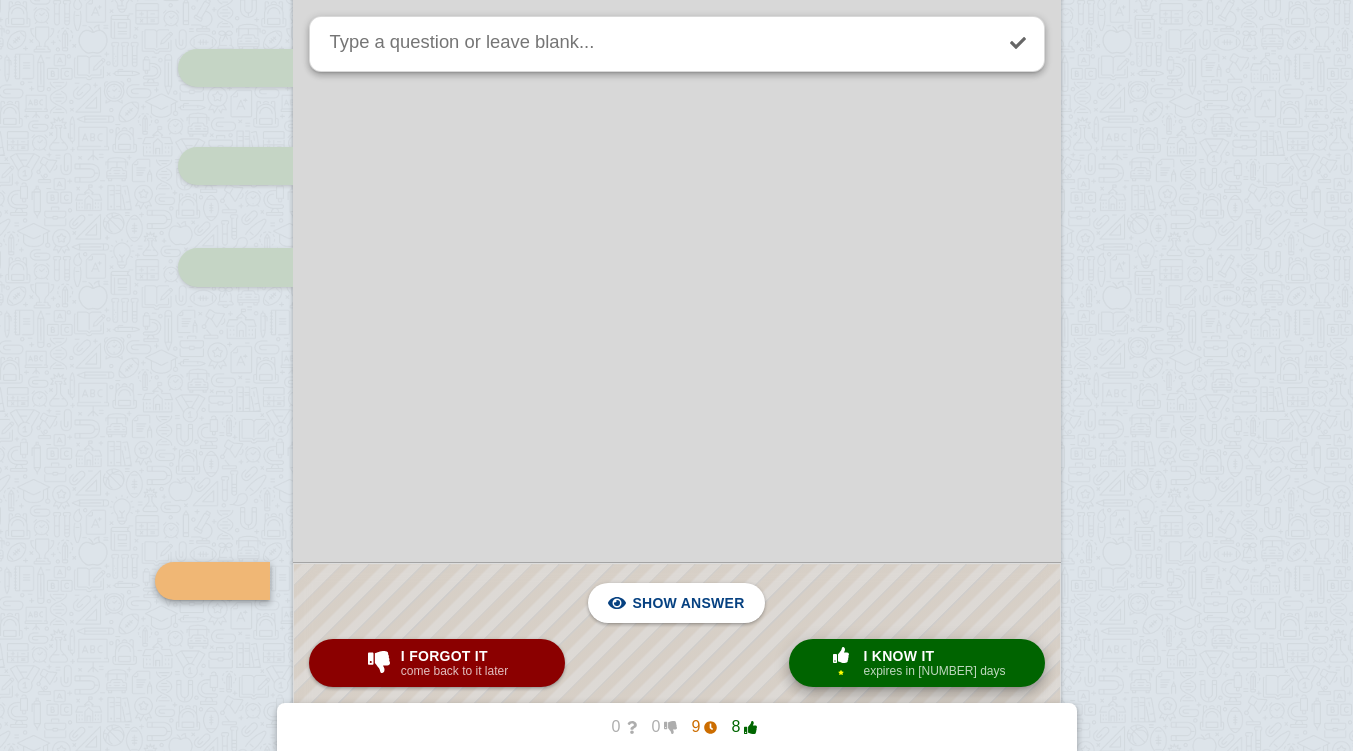 scroll, scrollTop: 6323, scrollLeft: 0, axis: vertical 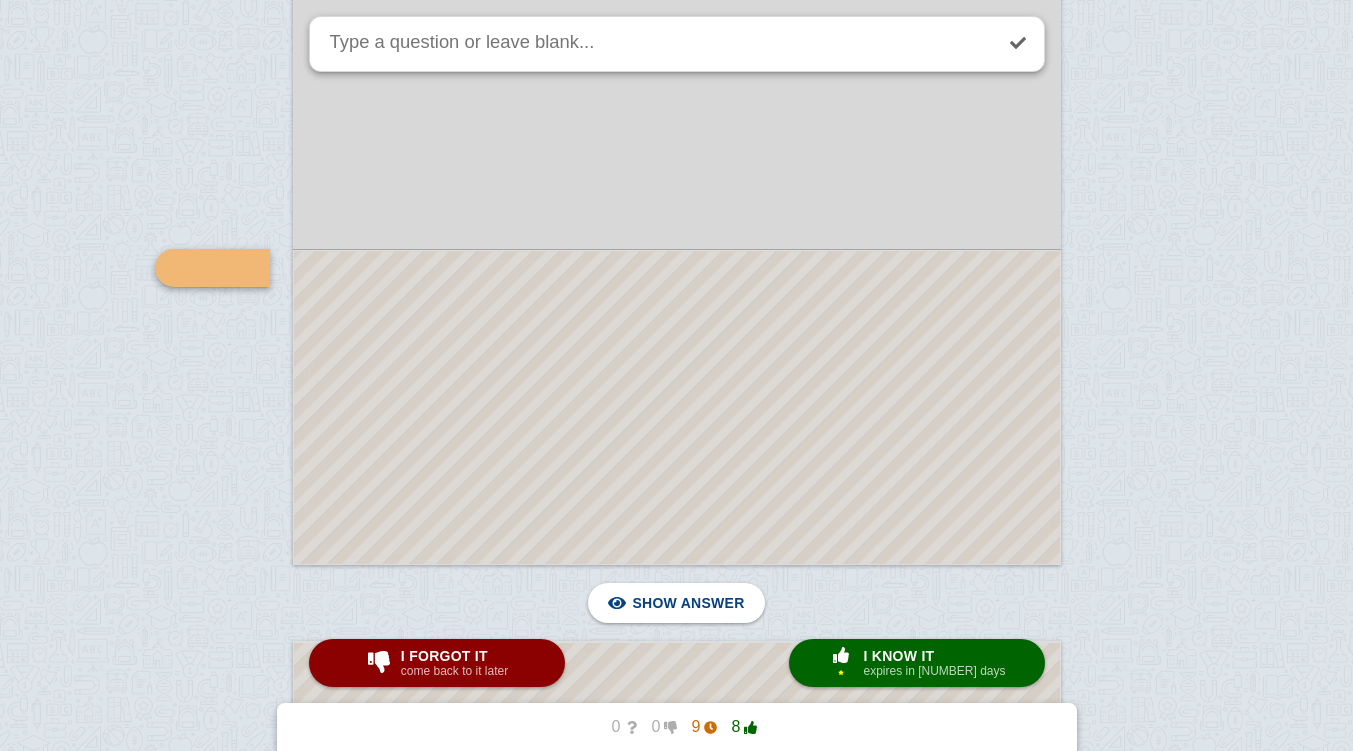 click at bounding box center [677, 407] 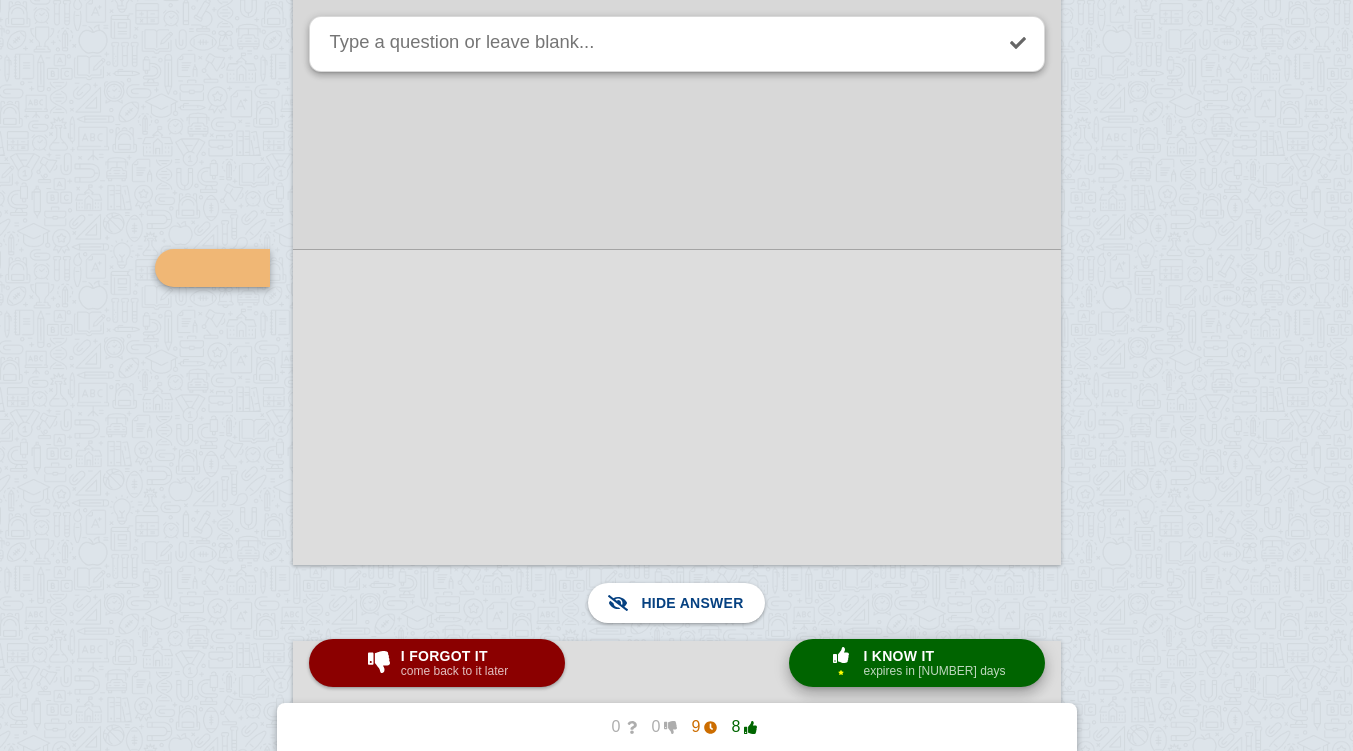 click on "I know it" at bounding box center [934, 656] 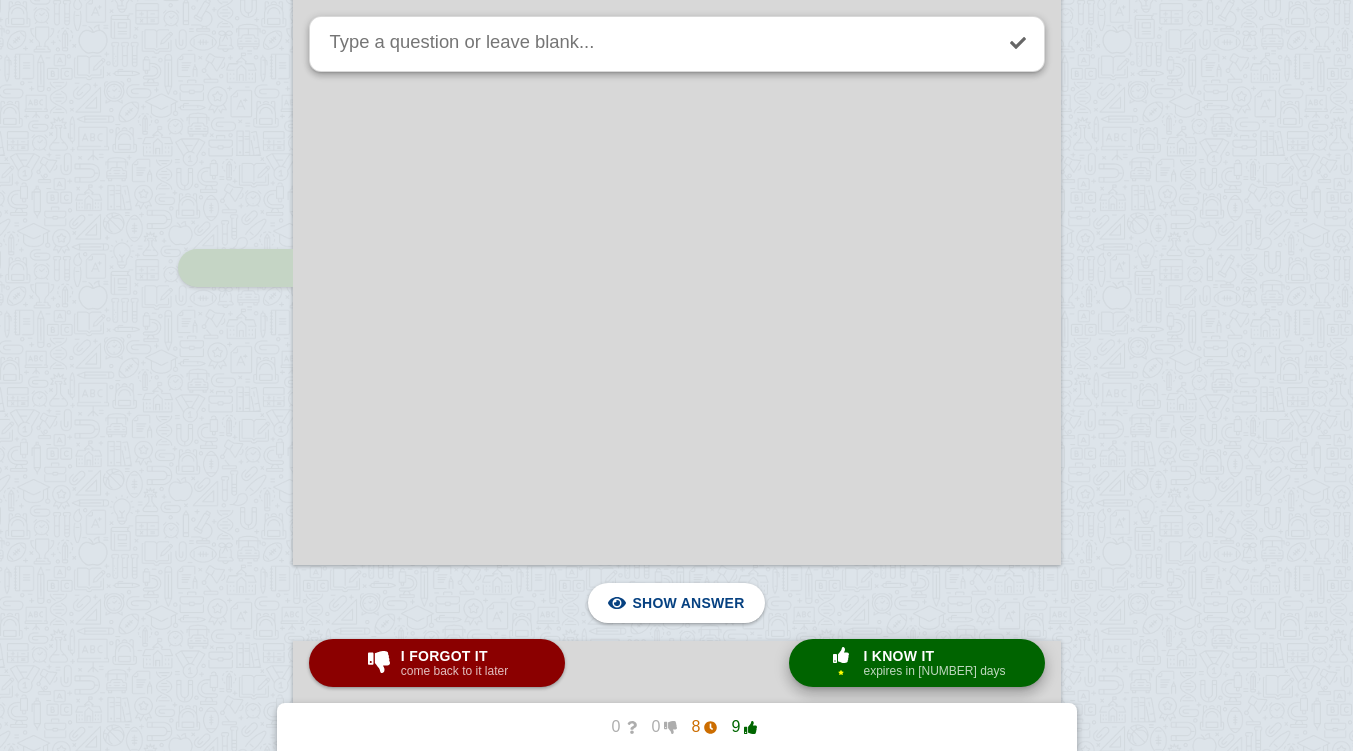 scroll, scrollTop: 6877, scrollLeft: 0, axis: vertical 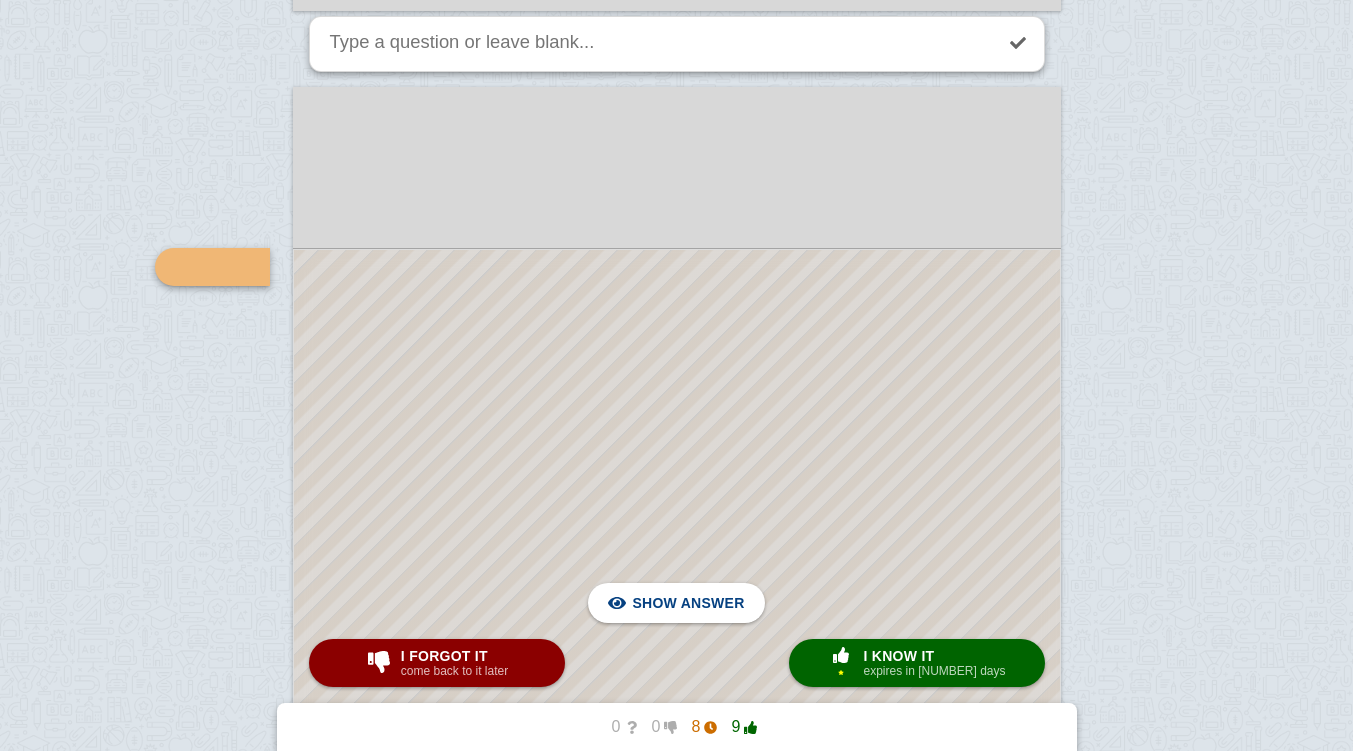 click at bounding box center [677, 680] 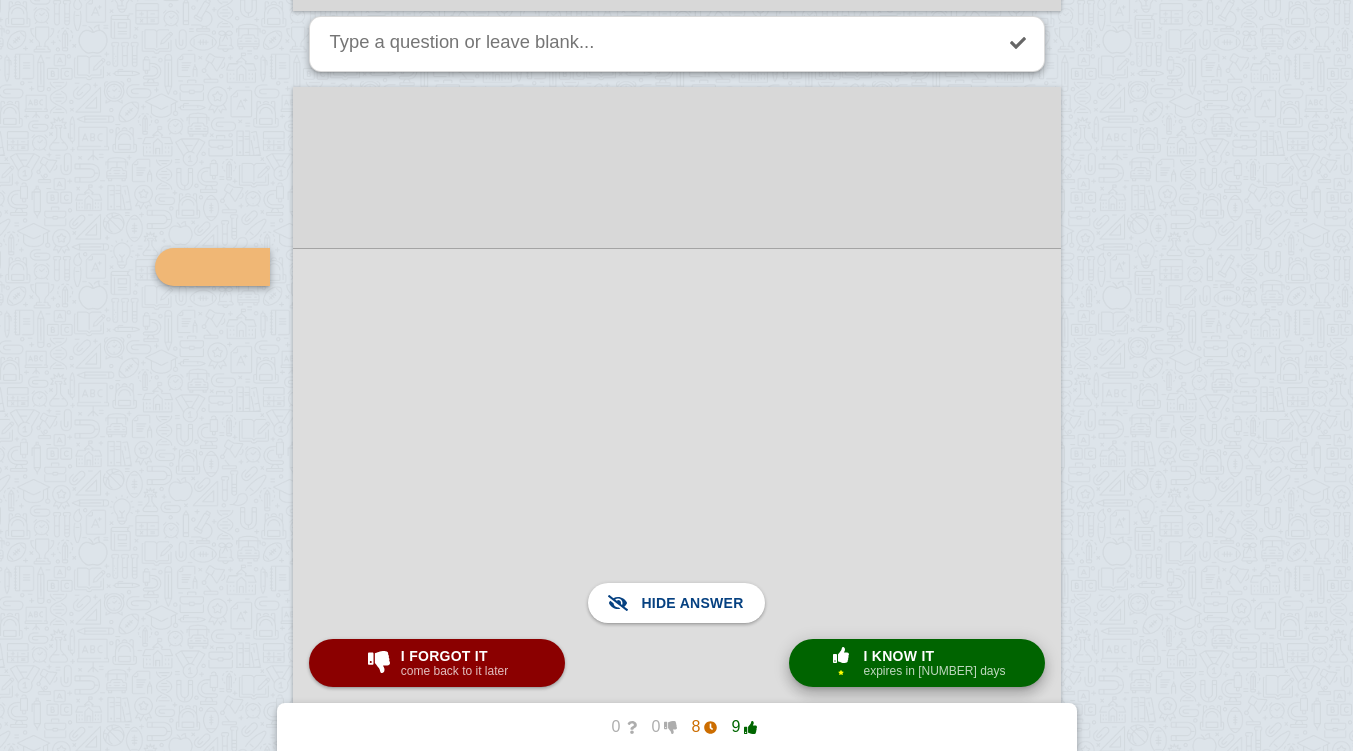 click on "I know it" at bounding box center (934, 656) 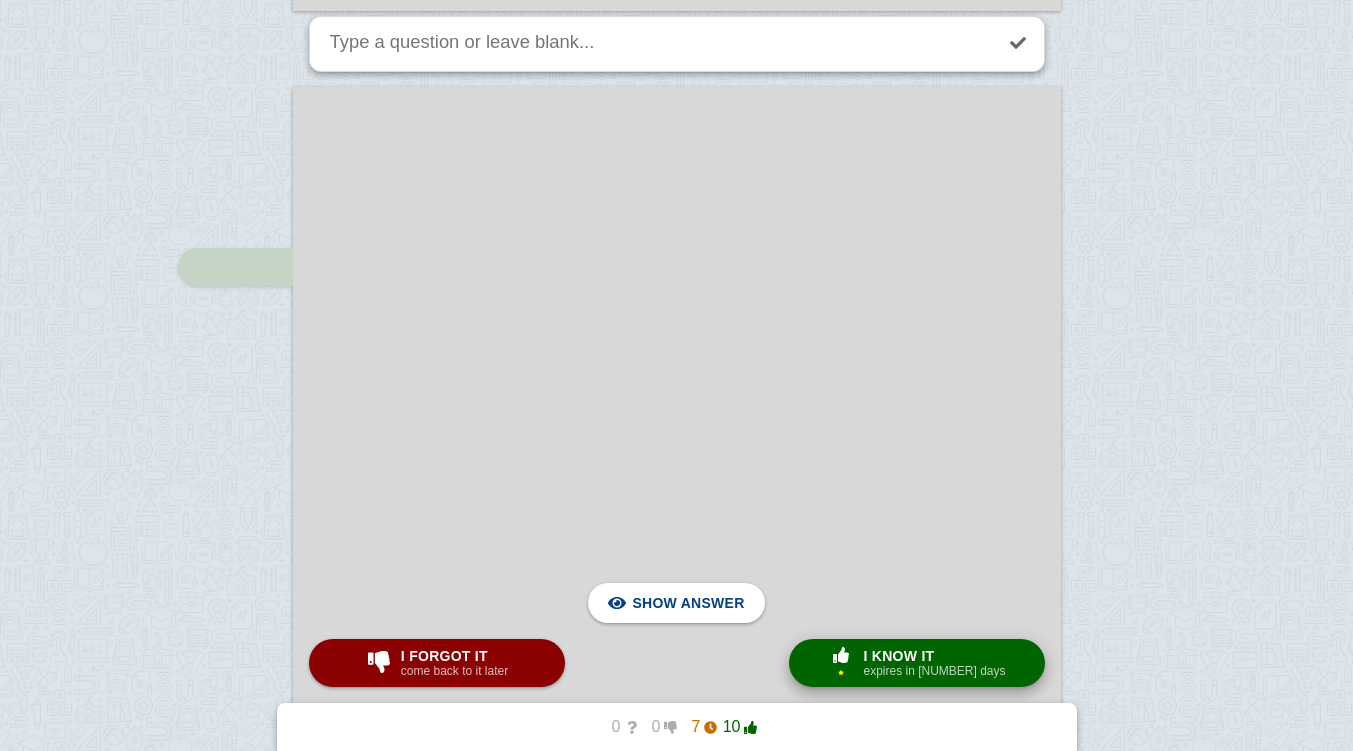 scroll, scrollTop: 8020, scrollLeft: 0, axis: vertical 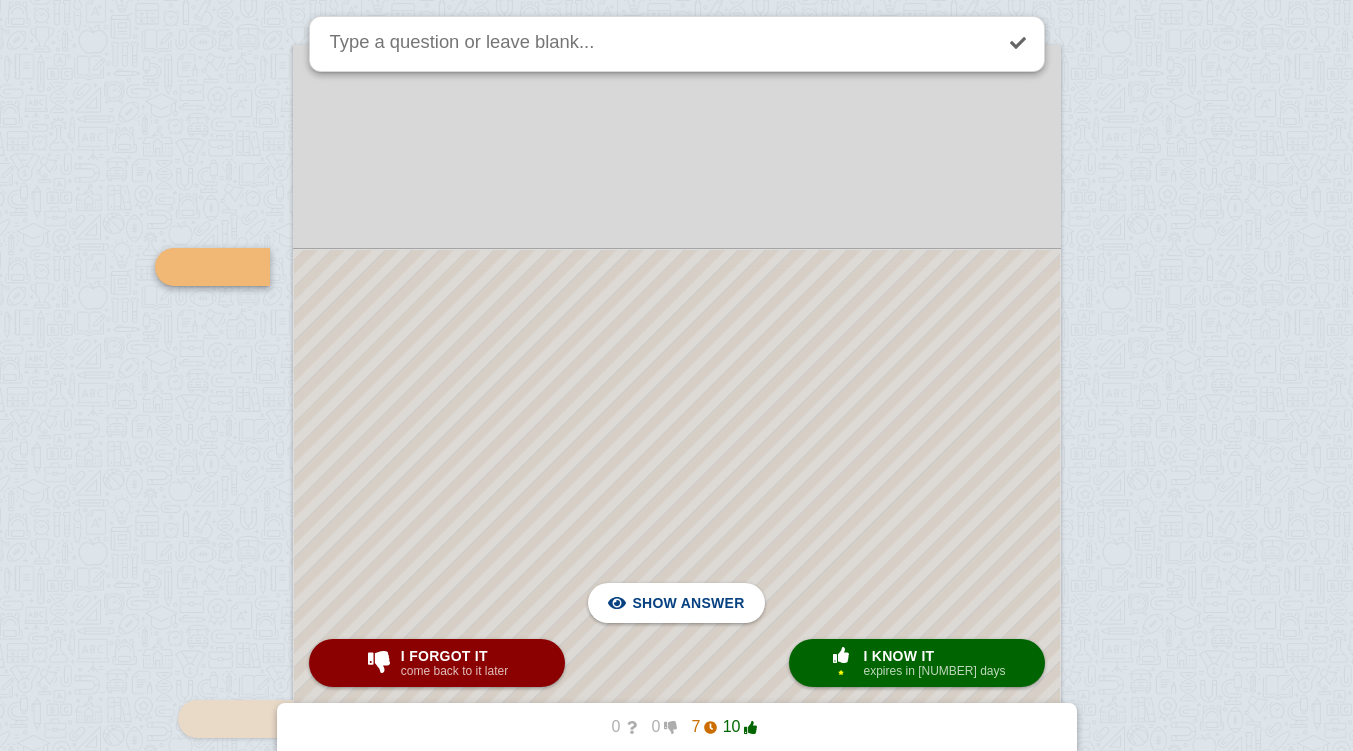 click at bounding box center (677, 659) 